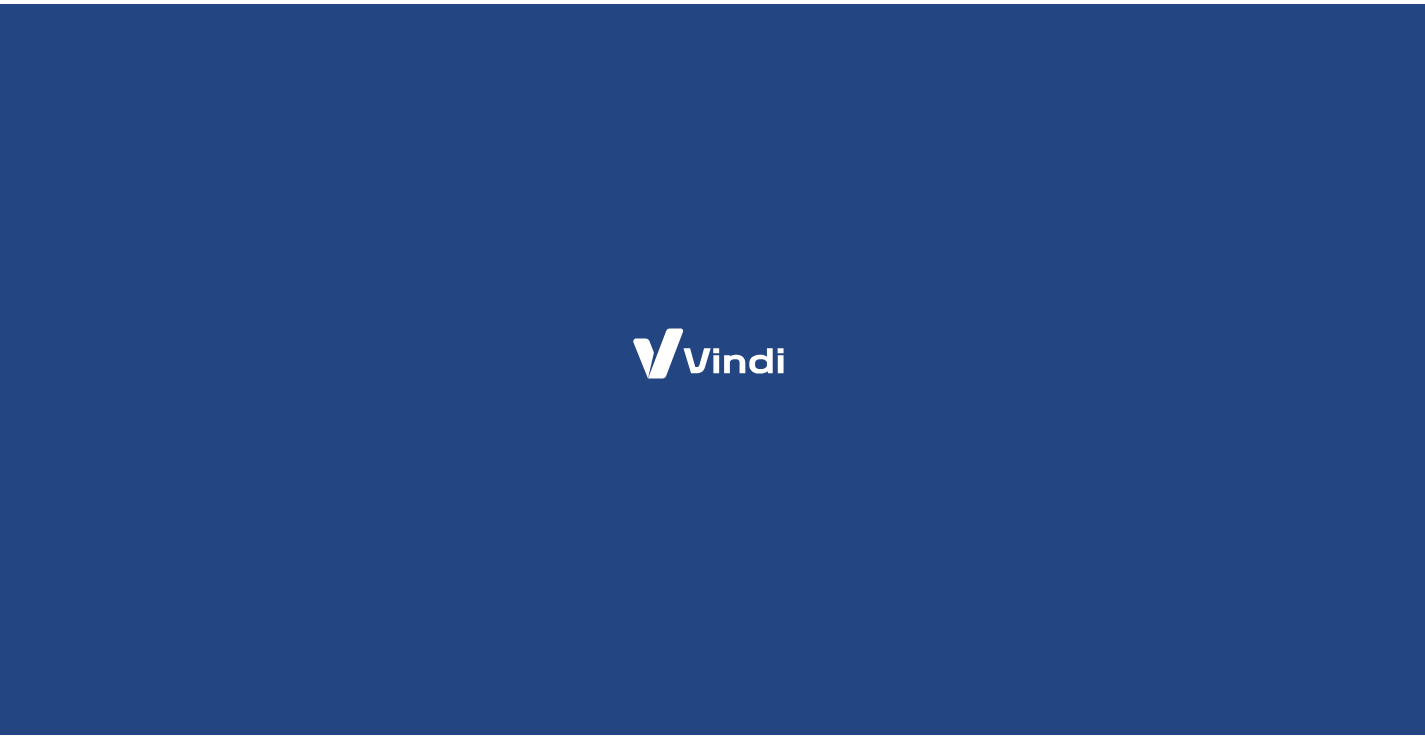 scroll, scrollTop: 0, scrollLeft: 0, axis: both 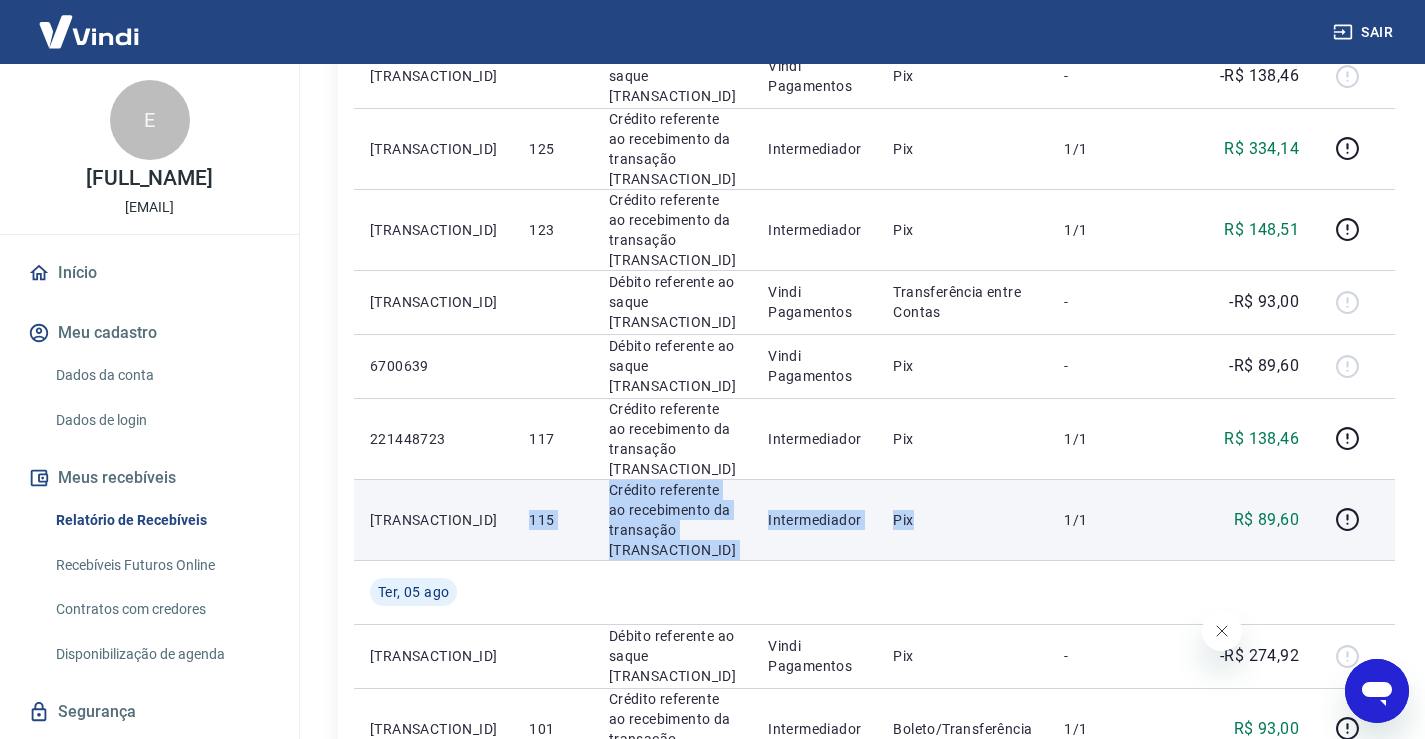 drag, startPoint x: 493, startPoint y: 405, endPoint x: 1062, endPoint y: 422, distance: 569.2539 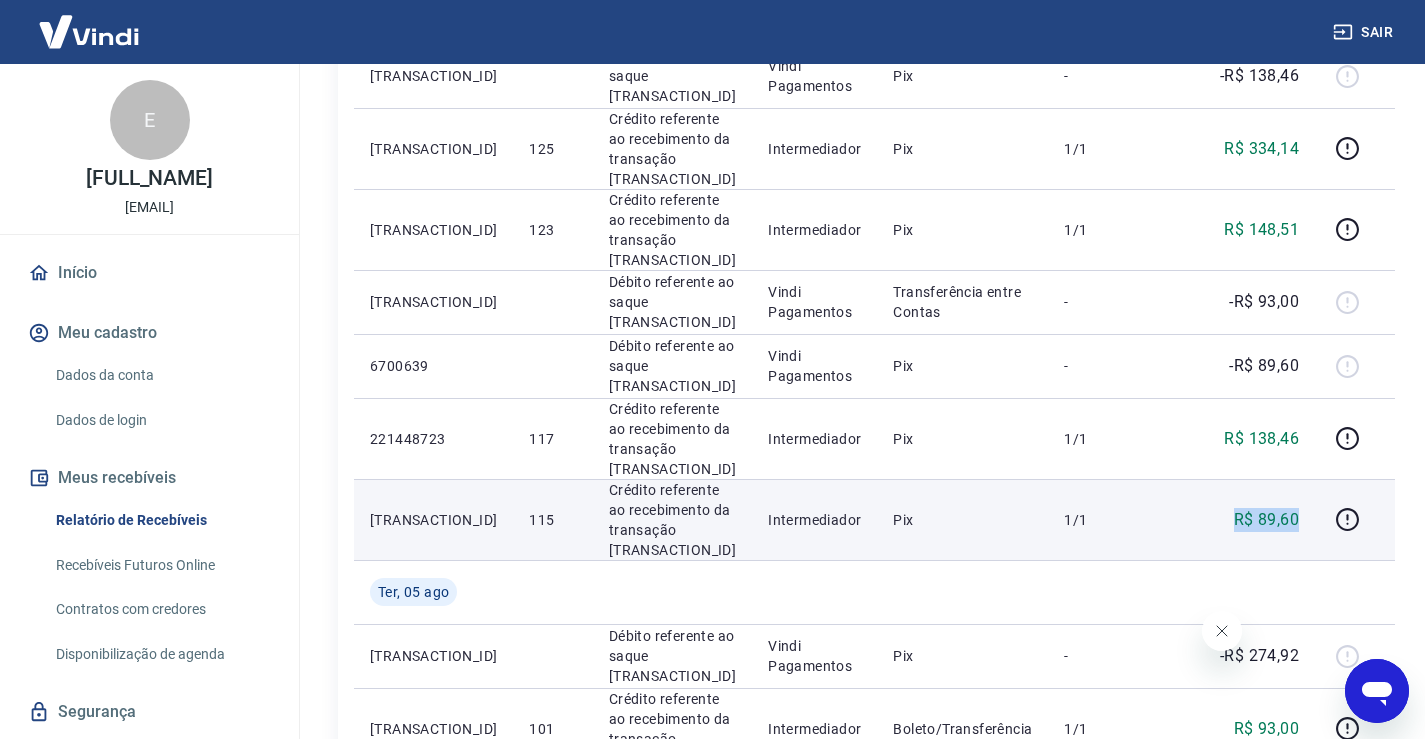 drag, startPoint x: 1196, startPoint y: 413, endPoint x: 1270, endPoint y: 411, distance: 74.02702 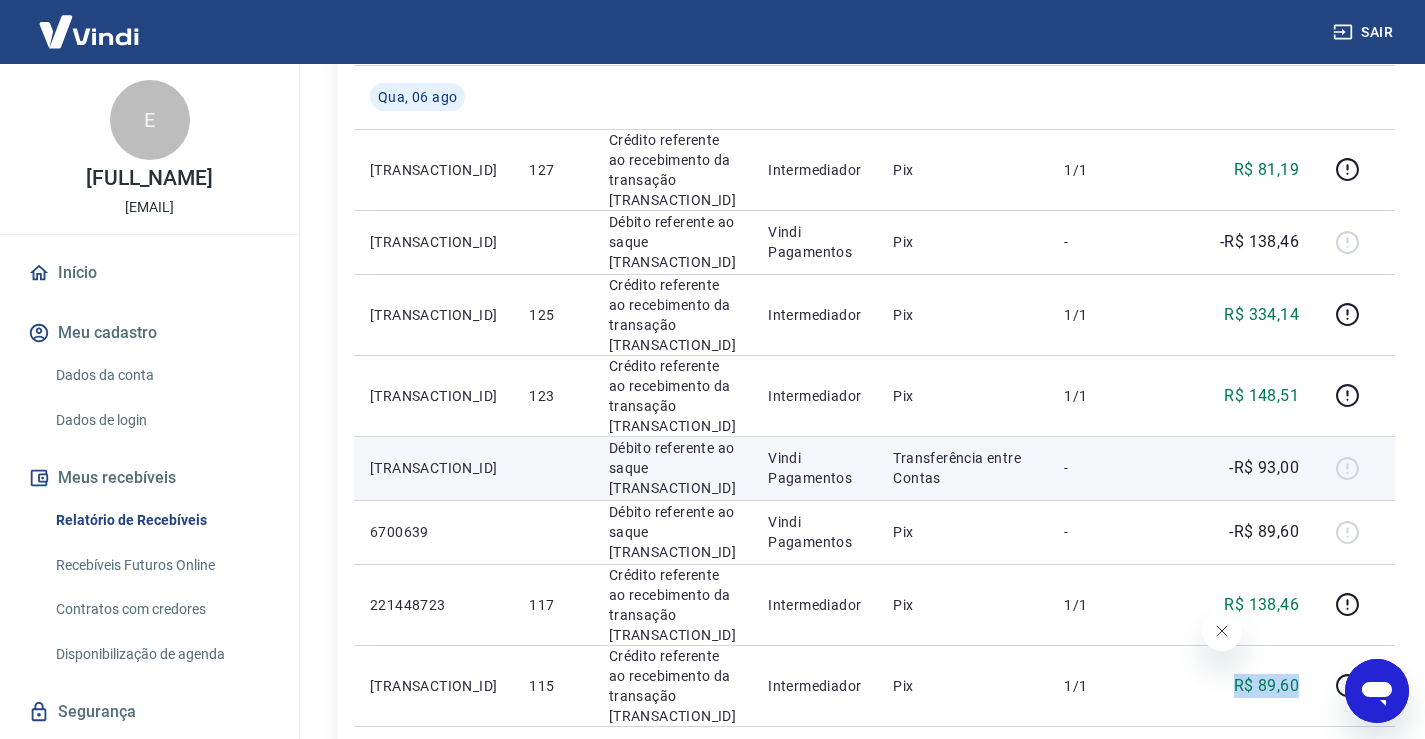 scroll, scrollTop: 600, scrollLeft: 0, axis: vertical 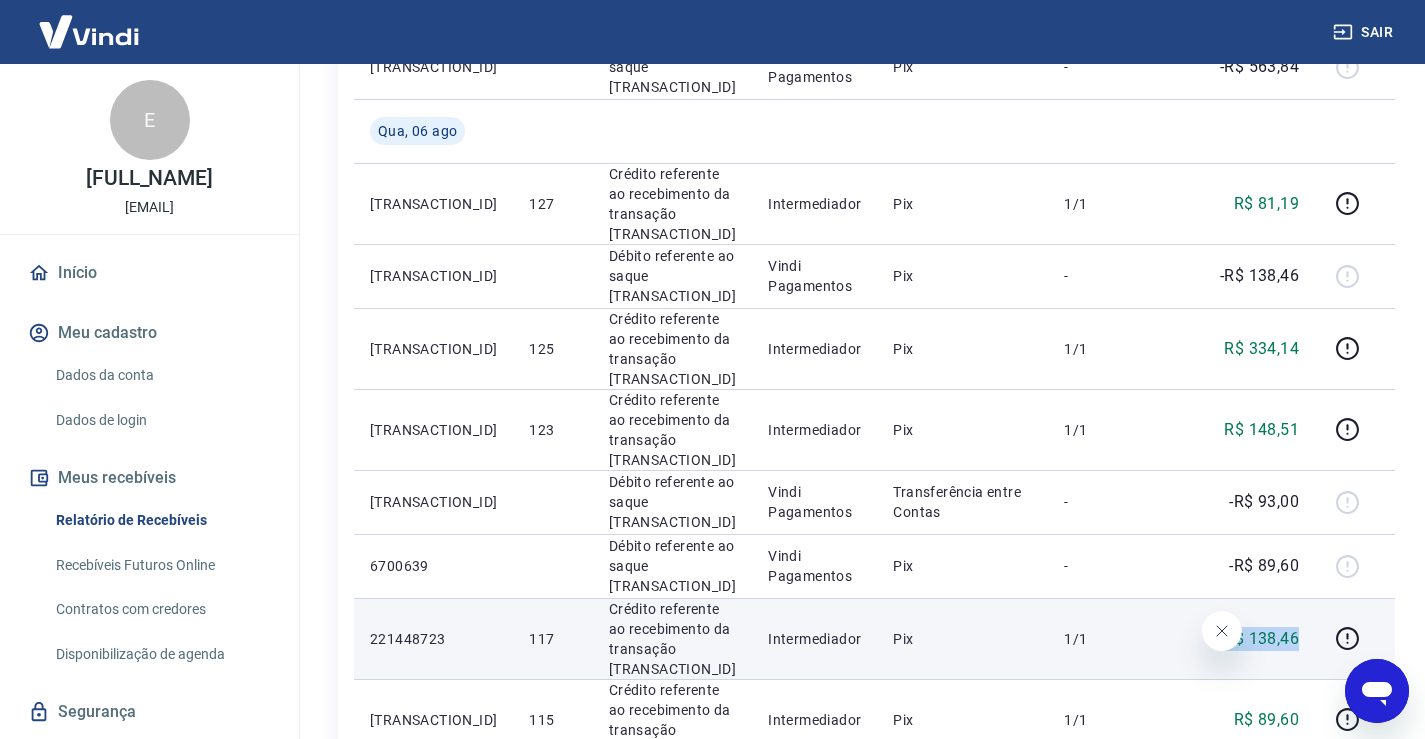 drag, startPoint x: 1194, startPoint y: 544, endPoint x: 1266, endPoint y: 538, distance: 72.249565 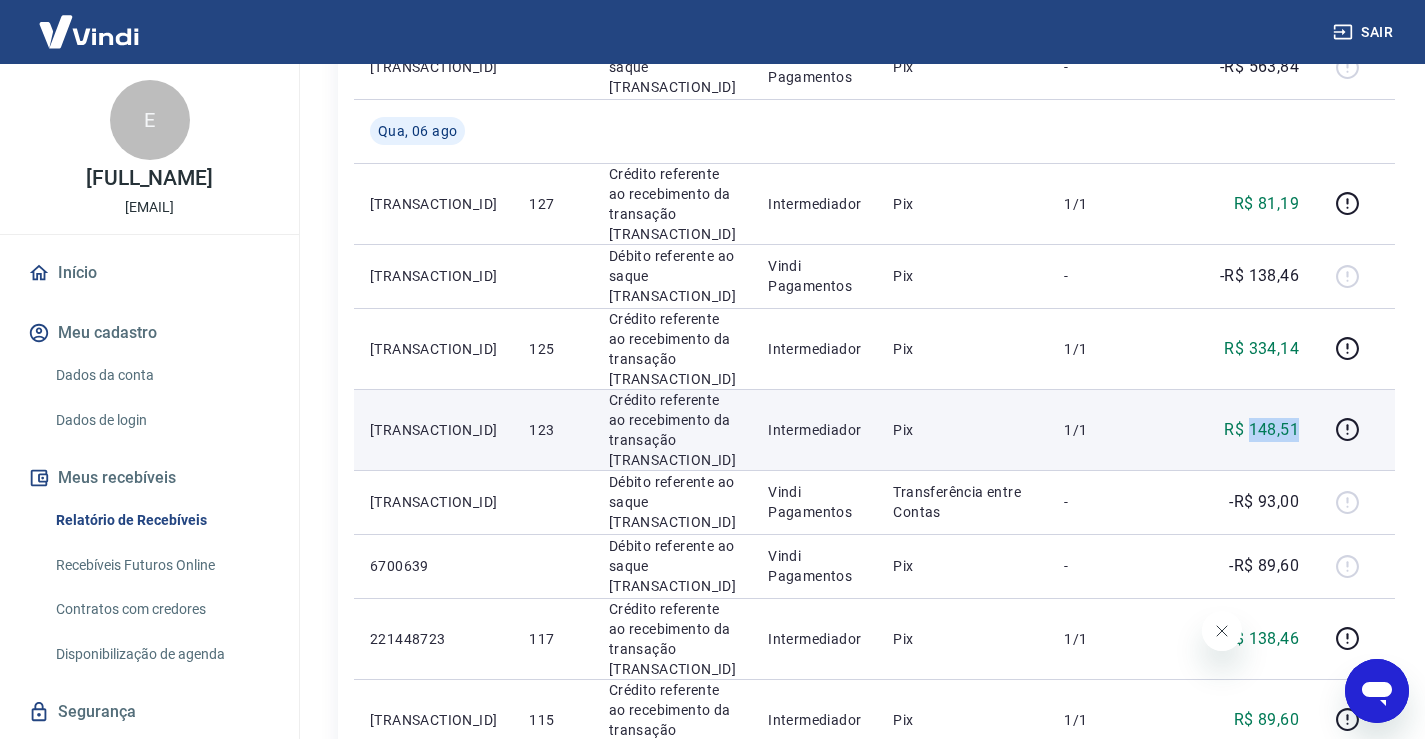 drag, startPoint x: 1218, startPoint y: 351, endPoint x: 1265, endPoint y: 359, distance: 47.67599 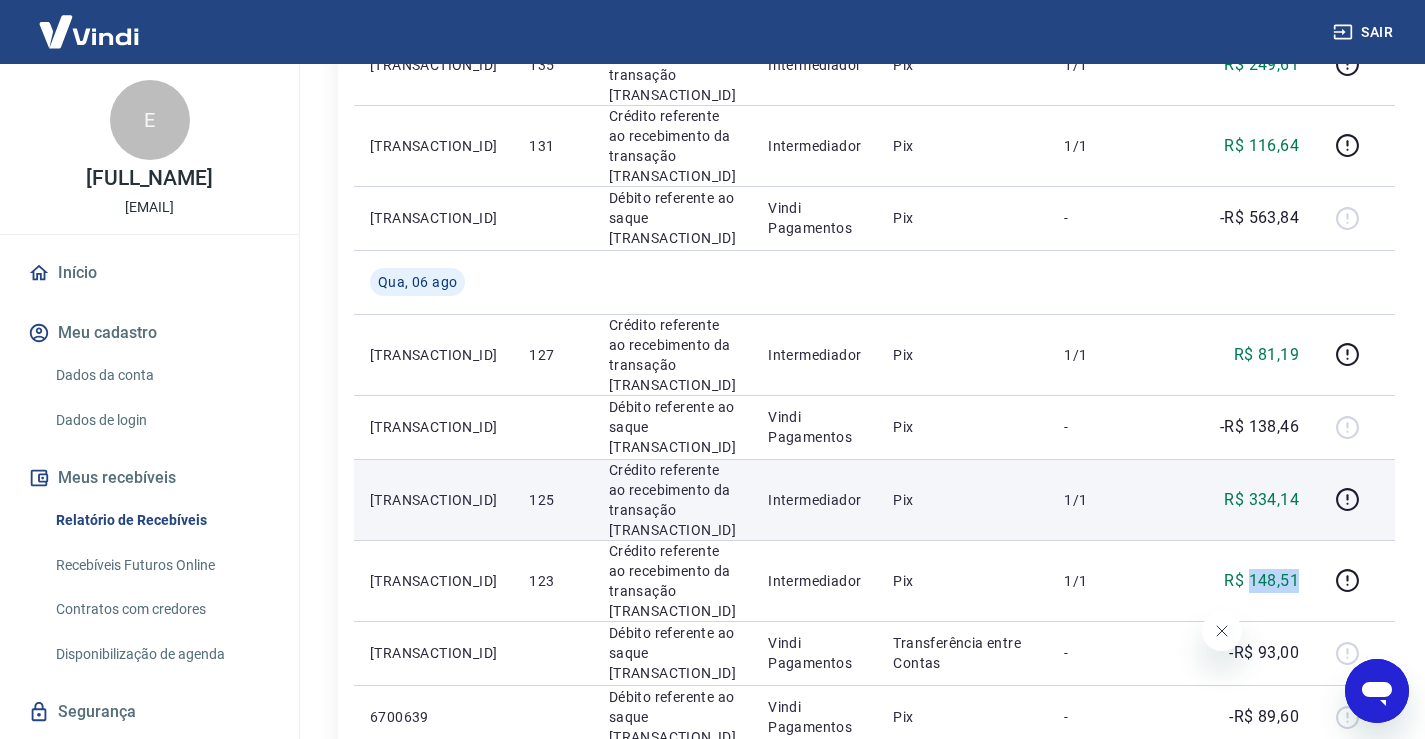 scroll, scrollTop: 400, scrollLeft: 0, axis: vertical 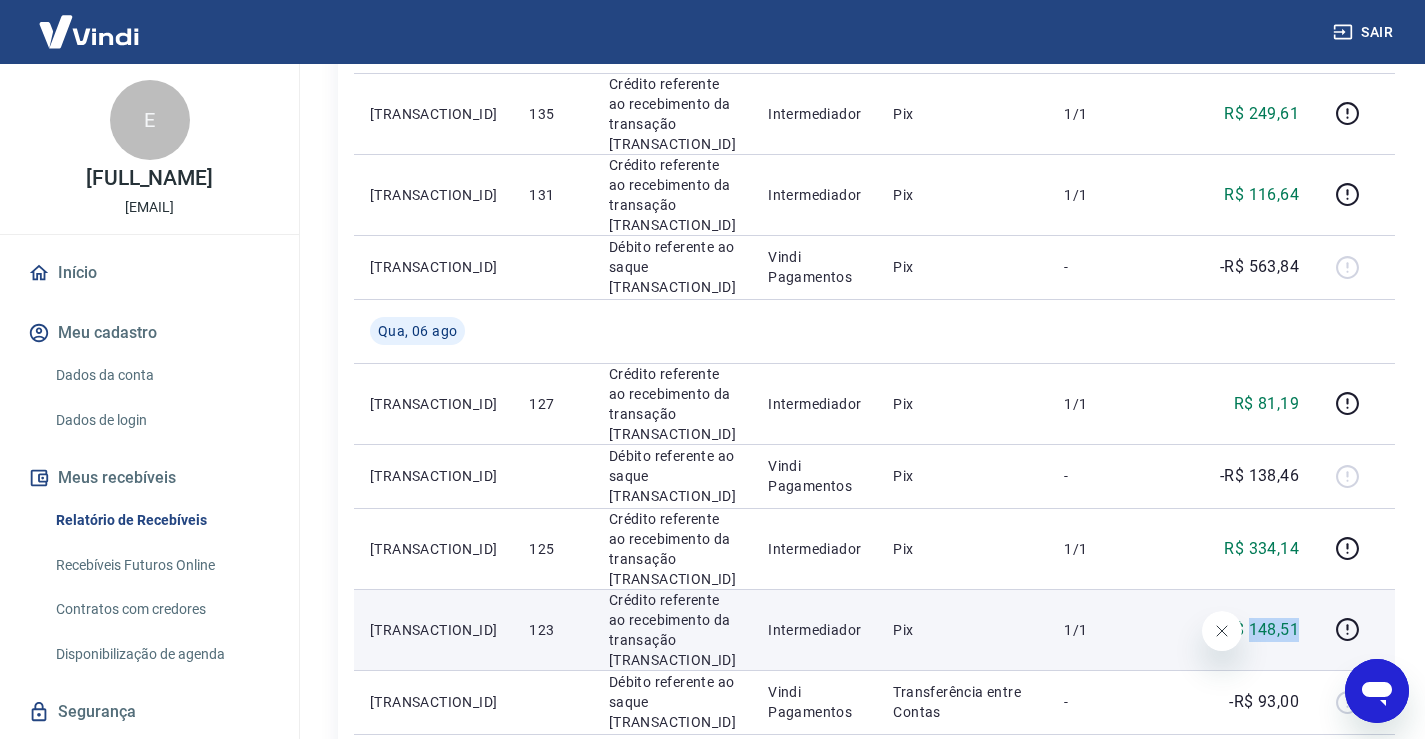 click on "R$ 148,51" at bounding box center (1261, 630) 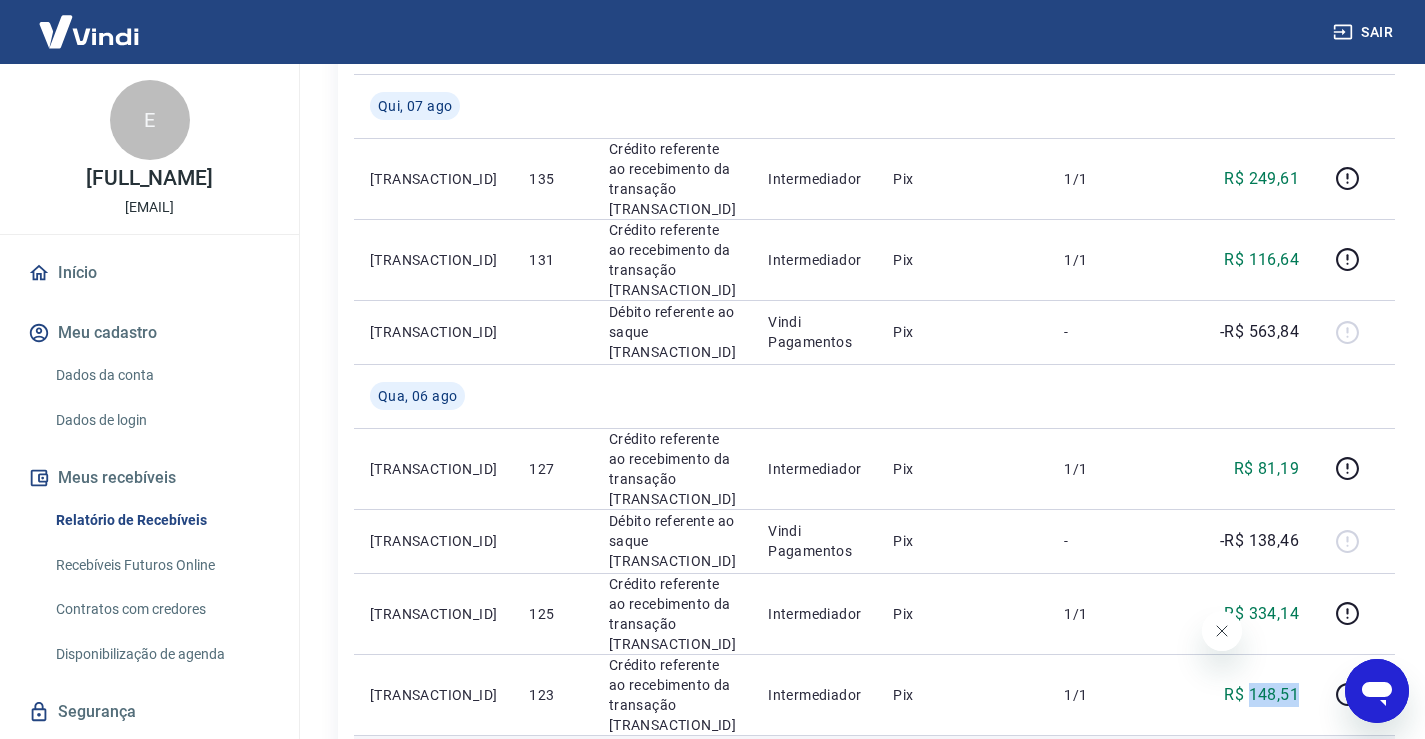 scroll, scrollTop: 300, scrollLeft: 0, axis: vertical 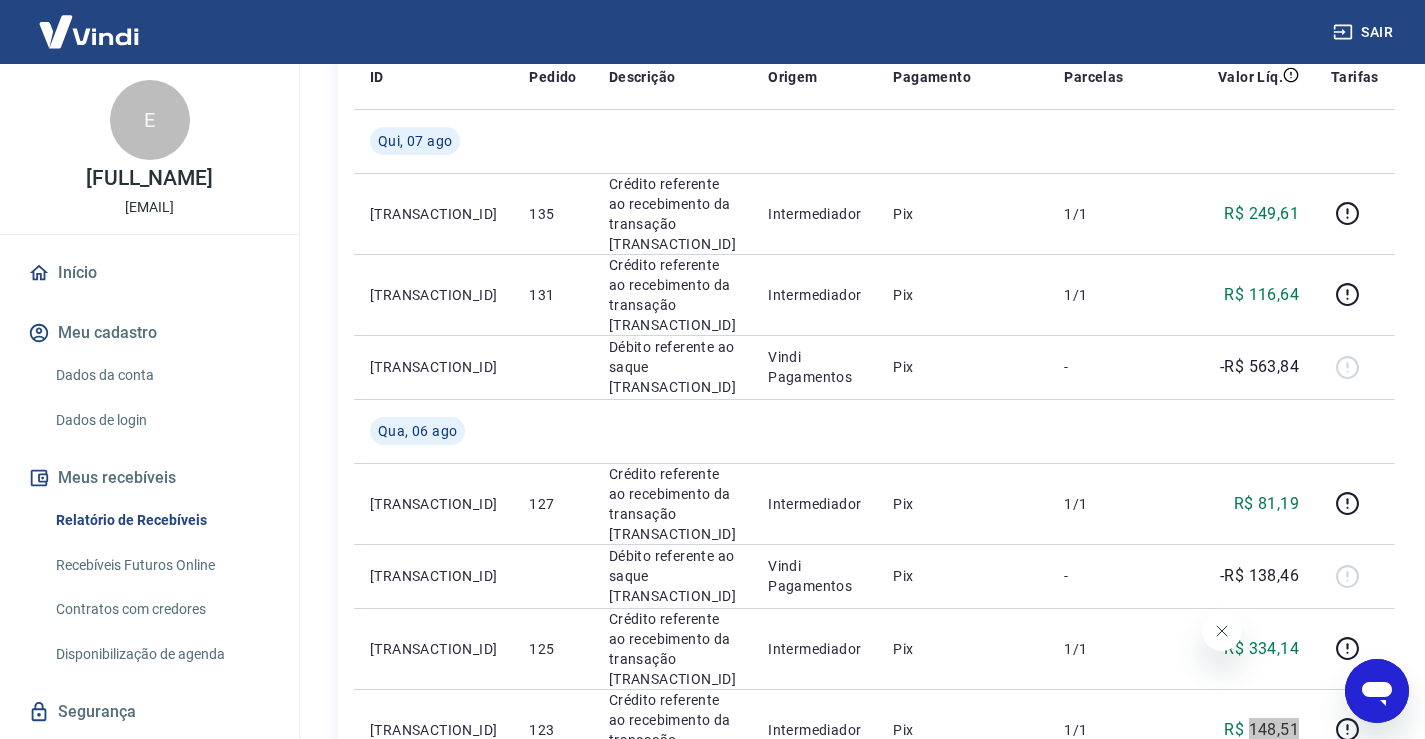 click 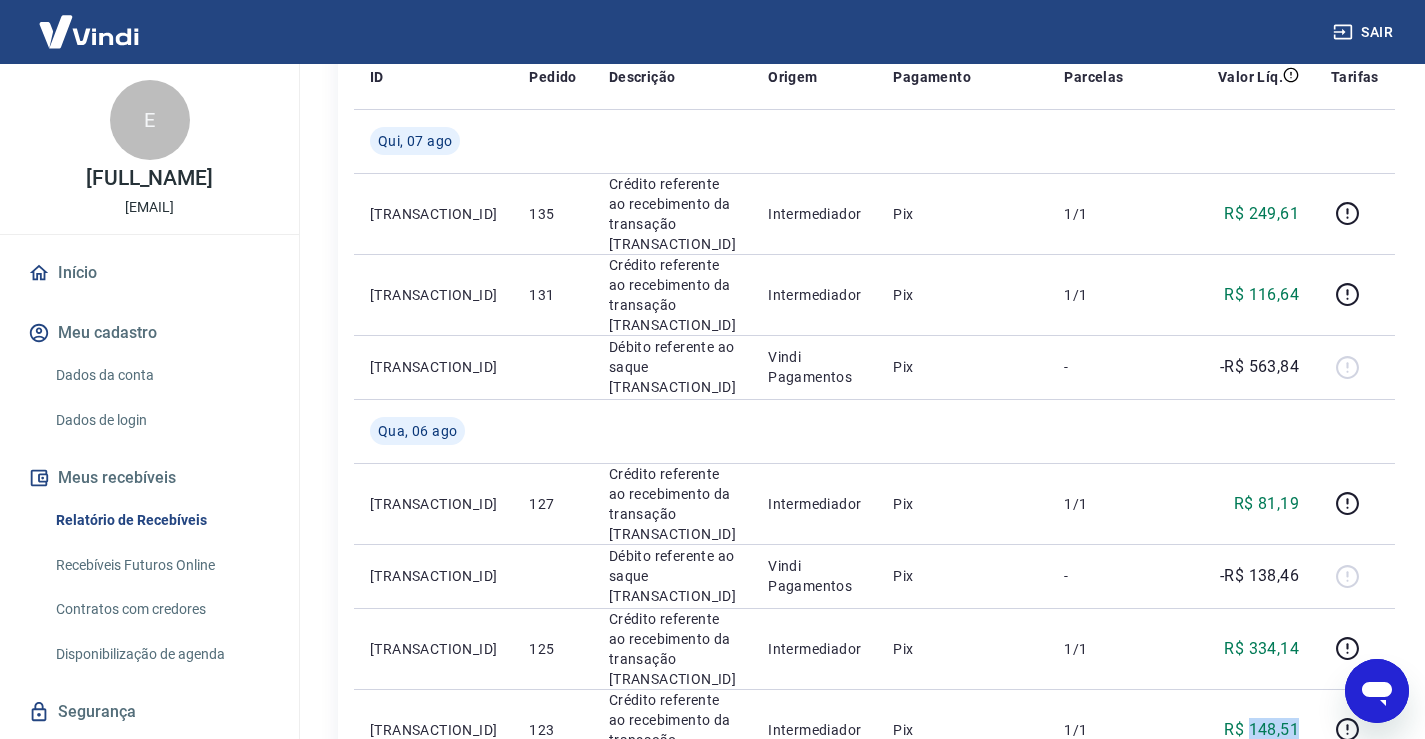 click on "Início / Meus Recebíveis / Relatório de Recebíveis Relatório de Recebíveis Saiba como funciona a programação dos recebimentos Saiba como funciona a programação dos recebimentos Filtros Exportar ID Pedido Descrição Origem Pagamento Parcelas Valor Líq. Tarifas Qui, 07 ago [TRANSACTION_ID] 135 Crédito referente ao recebimento da transação [TRANSACTION_ID] Intermediador Pix 1/1 R$ 249,61 [TRANSACTION_ID] 131 Crédito referente ao recebimento da transação [TRANSACTION_ID] Intermediador Pix 1/1 R$ 116,64 [TRANSACTION_ID] Débito referente ao saque [TRANSACTION_ID] Vindi Pagamentos Pix - -R$ 563,84 Qua, 06 ago [TRANSACTION_ID] 127 Crédito referente ao recebimento da transação [TRANSACTION_ID] Intermediador Pix 1/1 R$ 81,19 [TRANSACTION_ID] Débito referente ao saque [TRANSACTION_ID] Vindi Pagamentos Pix - -R$ 138,46 [TRANSACTION_ID] 125 Crédito referente ao recebimento da transação [TRANSACTION_ID] Intermediador Pix 1/1 R$ 334,14 [TRANSACTION_ID] 123 Crédito referente ao recebimento da transação [TRANSACTION_ID] Intermediador Pix 1/1 R$ 148,51 [TRANSACTION_ID] Débito referente ao saque [TRANSACTION_ID]" at bounding box center (857, 1916) 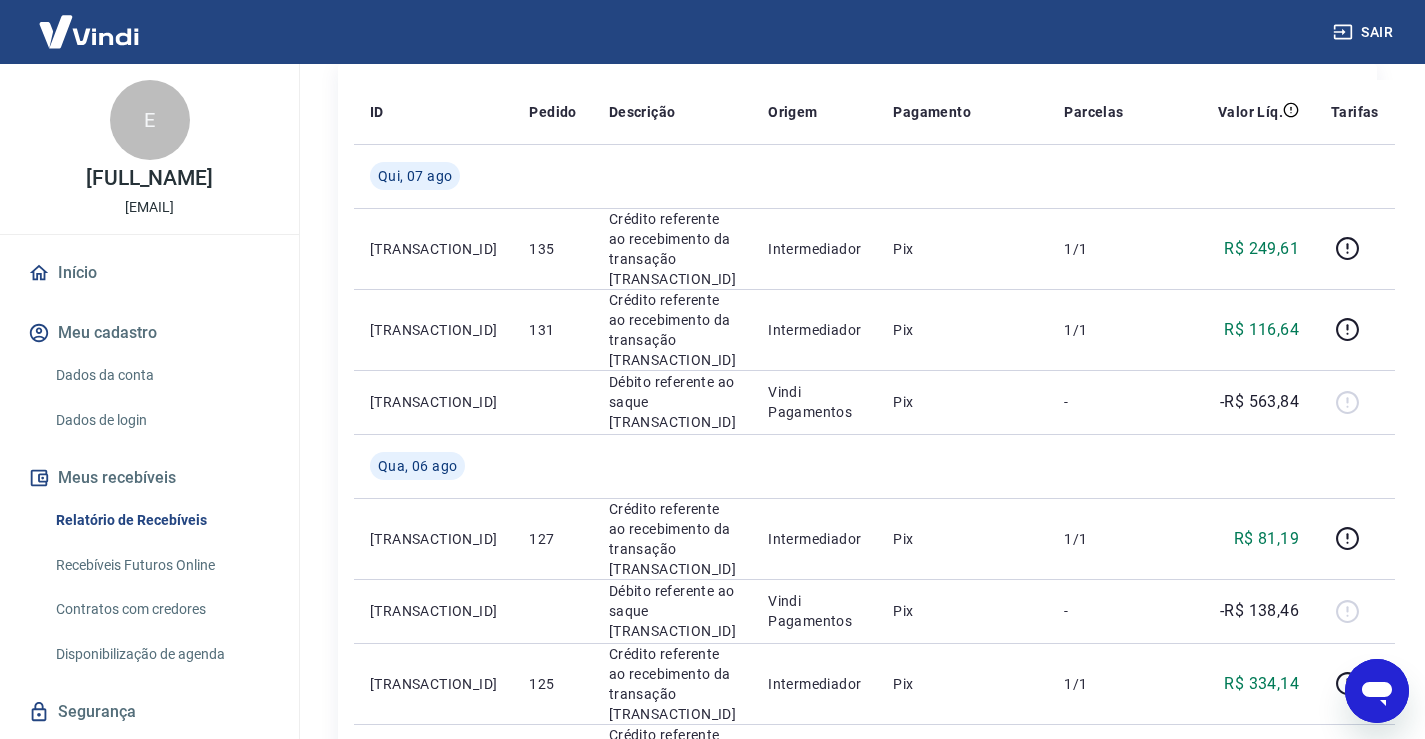 scroll, scrollTop: 254, scrollLeft: 0, axis: vertical 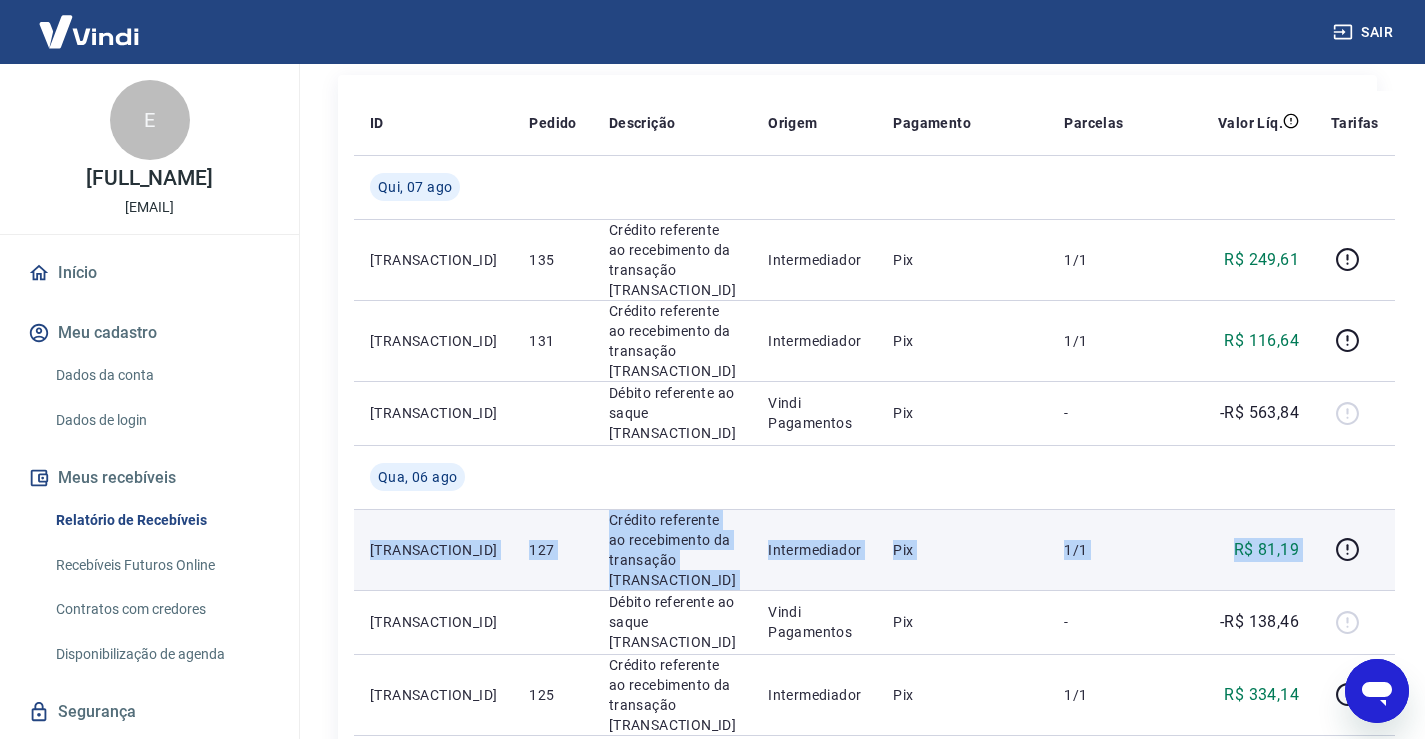 drag, startPoint x: 1346, startPoint y: 507, endPoint x: 366, endPoint y: 502, distance: 980.01276 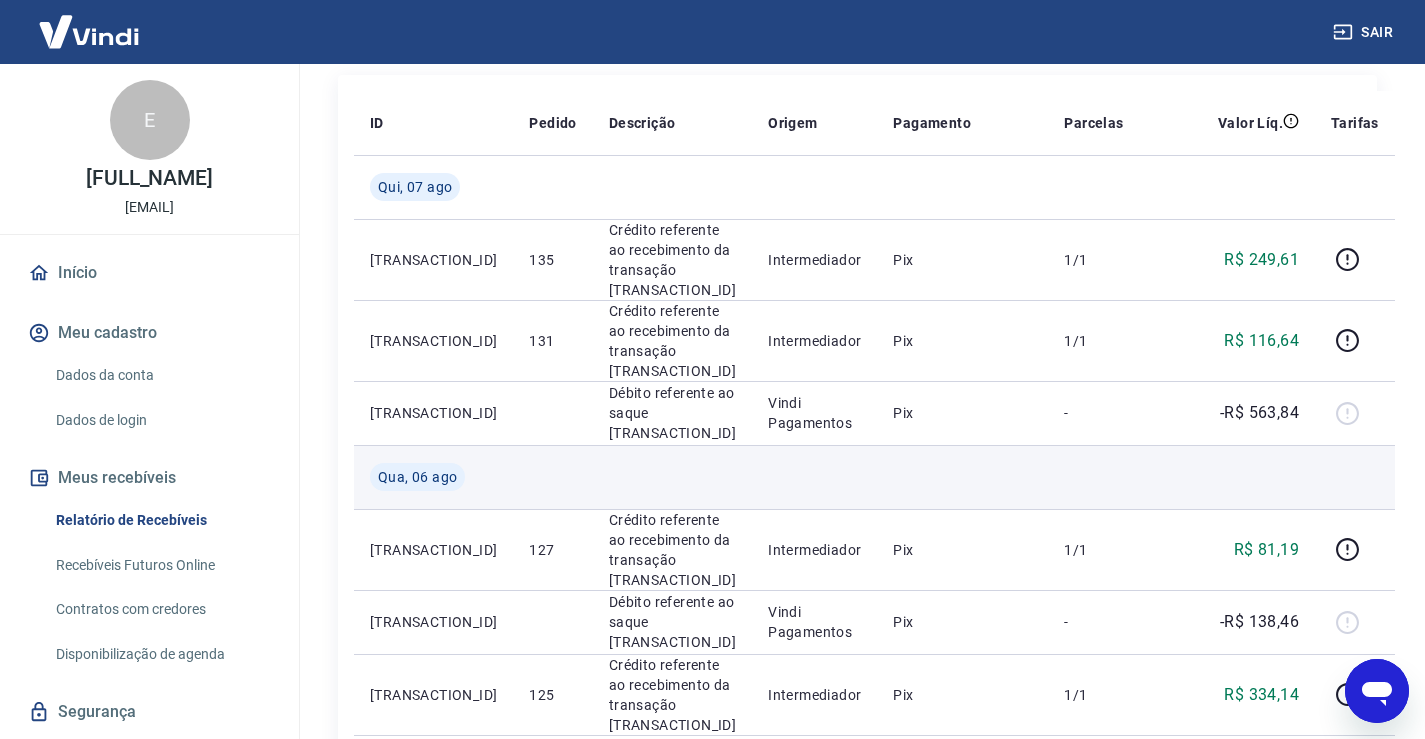 click at bounding box center (552, 477) 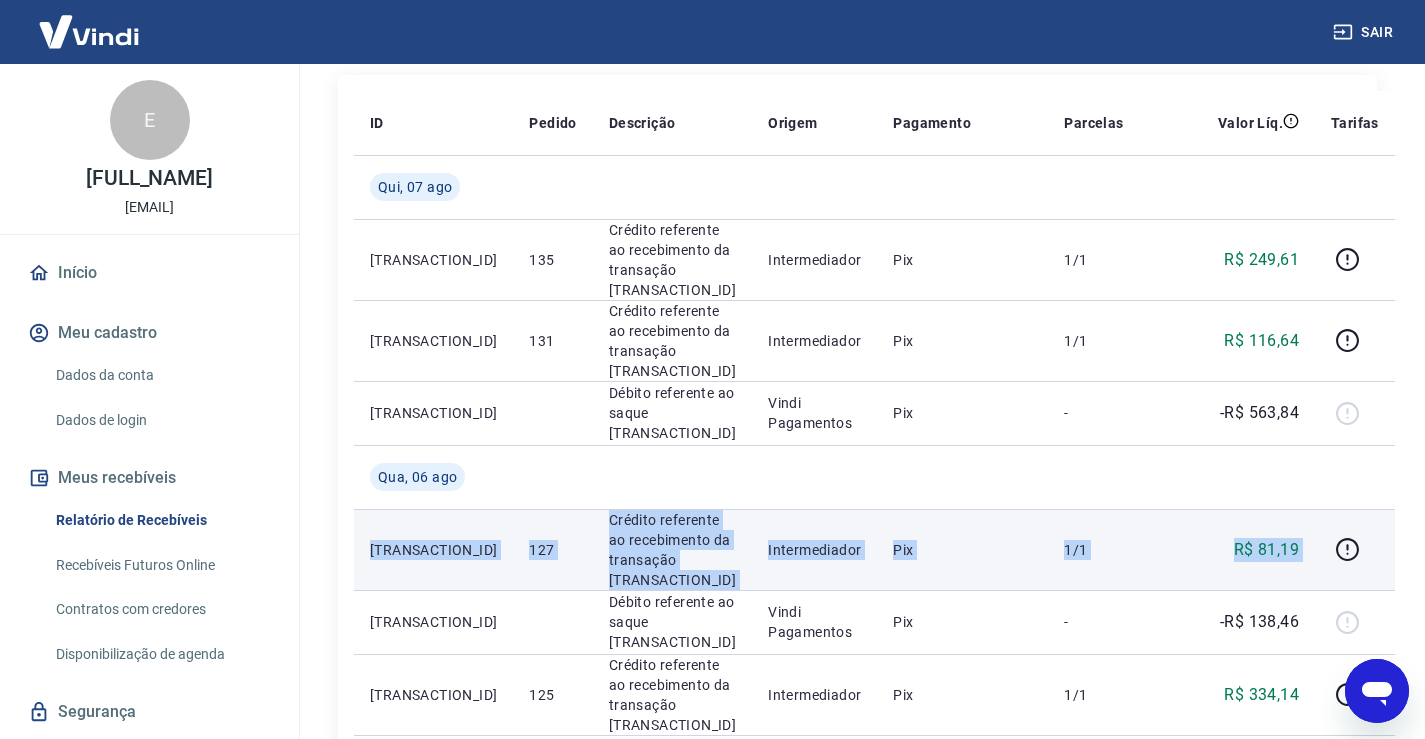 drag, startPoint x: 367, startPoint y: 510, endPoint x: 1300, endPoint y: 528, distance: 933.17365 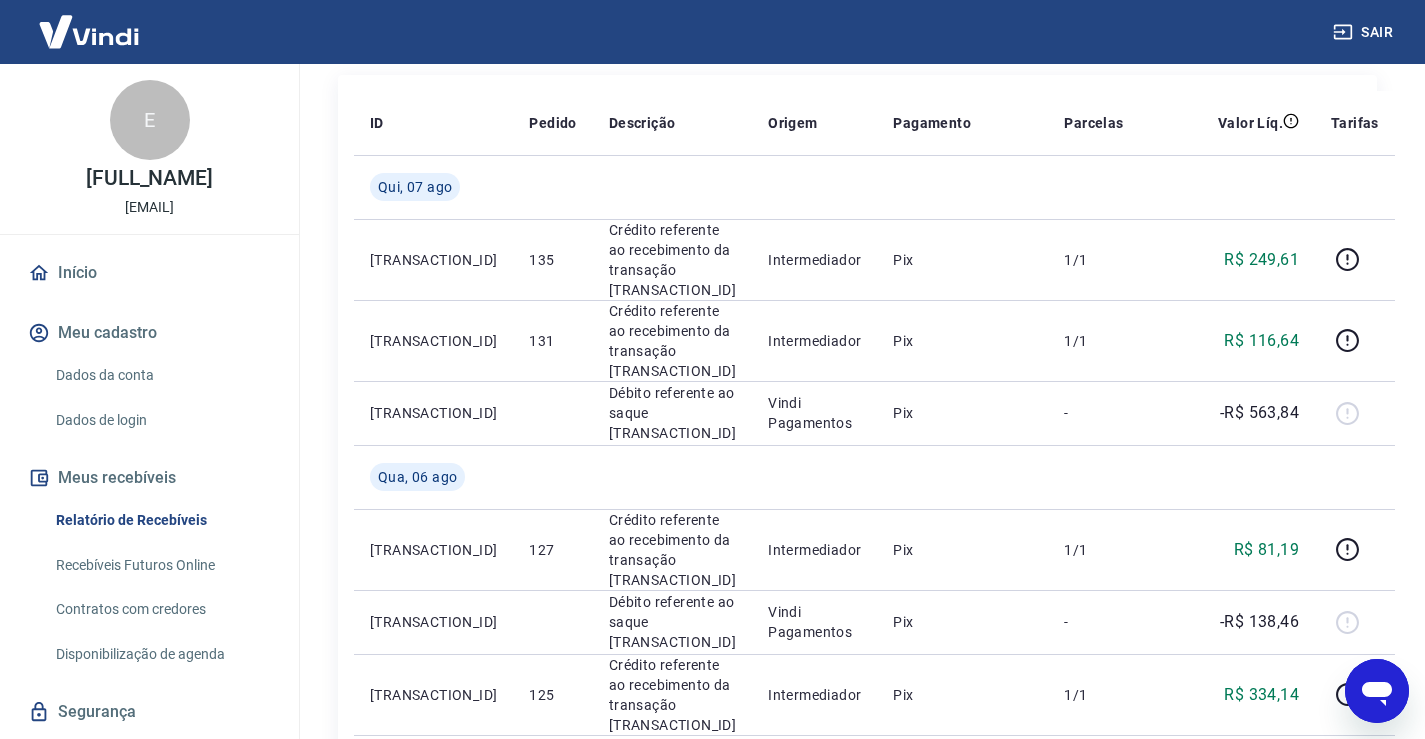 click on "ID Pedido Descrição Origem Pagamento Parcelas Valor Líq. Tarifas Qui, 07 ago [TRANSACTION_ID] 135 Crédito referente ao recebimento da transação [TRANSACTION_ID] Intermediador Pix 1/1 R$ 249,61 [TRANSACTION_ID] 131 Crédito referente ao recebimento da transação [TRANSACTION_ID] Intermediador Pix 1/1 R$ 116,64 [TRANSACTION_ID] Débito referente ao saque [TRANSACTION_ID] Vindi Pagamentos Pix - -R$ 563,84 Qua, 06 ago [TRANSACTION_ID] 127 Crédito referente ao recebimento da transação [TRANSACTION_ID] Intermediador Pix 1/1 R$ 81,19 [TRANSACTION_ID] Débito referente ao saque [TRANSACTION_ID] Vindi Pagamentos Pix - -R$ 138,46 [TRANSACTION_ID] 125 Crédito referente ao recebimento da transação [TRANSACTION_ID] Intermediador Pix 1/1 R$ 334,14 [TRANSACTION_ID] 123 Crédito referente ao recebimento da transação [TRANSACTION_ID] Intermediador Pix 1/1 R$ 148,51 [TRANSACTION_ID] Débito referente ao saque [TRANSACTION_ID] Vindi Pagamentos Transferência entre Contas - -R$ 93,00 [TRANSACTION_ID] Débito referente ao saque [TRANSACTION_ID] Vindi Pagamentos Pix - -R$ 89,60 [TRANSACTION_ID] 117 Intermediador Pix 1/1 R$ 138,46 [TRANSACTION_ID] 115 Pix 1/1" at bounding box center [857, 1982] 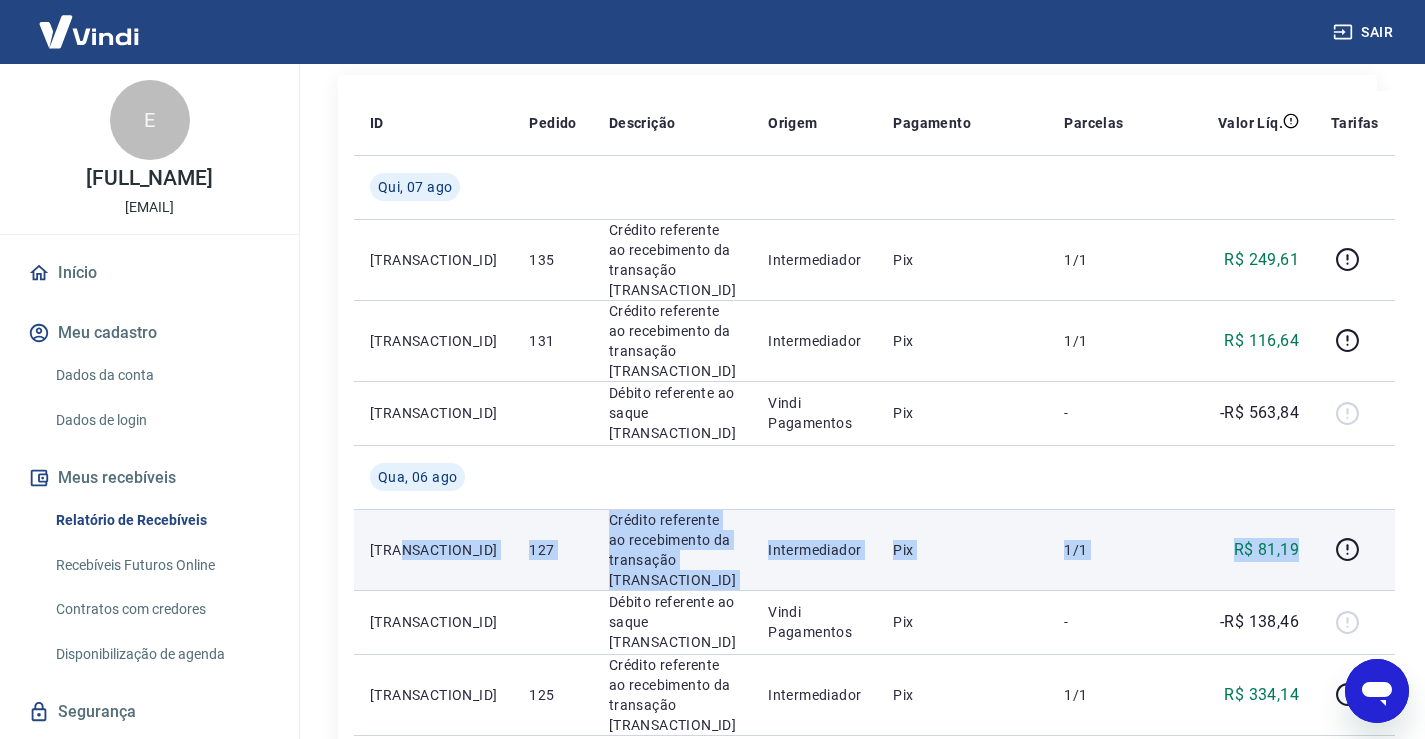drag, startPoint x: 1280, startPoint y: 519, endPoint x: 398, endPoint y: 531, distance: 882.0816 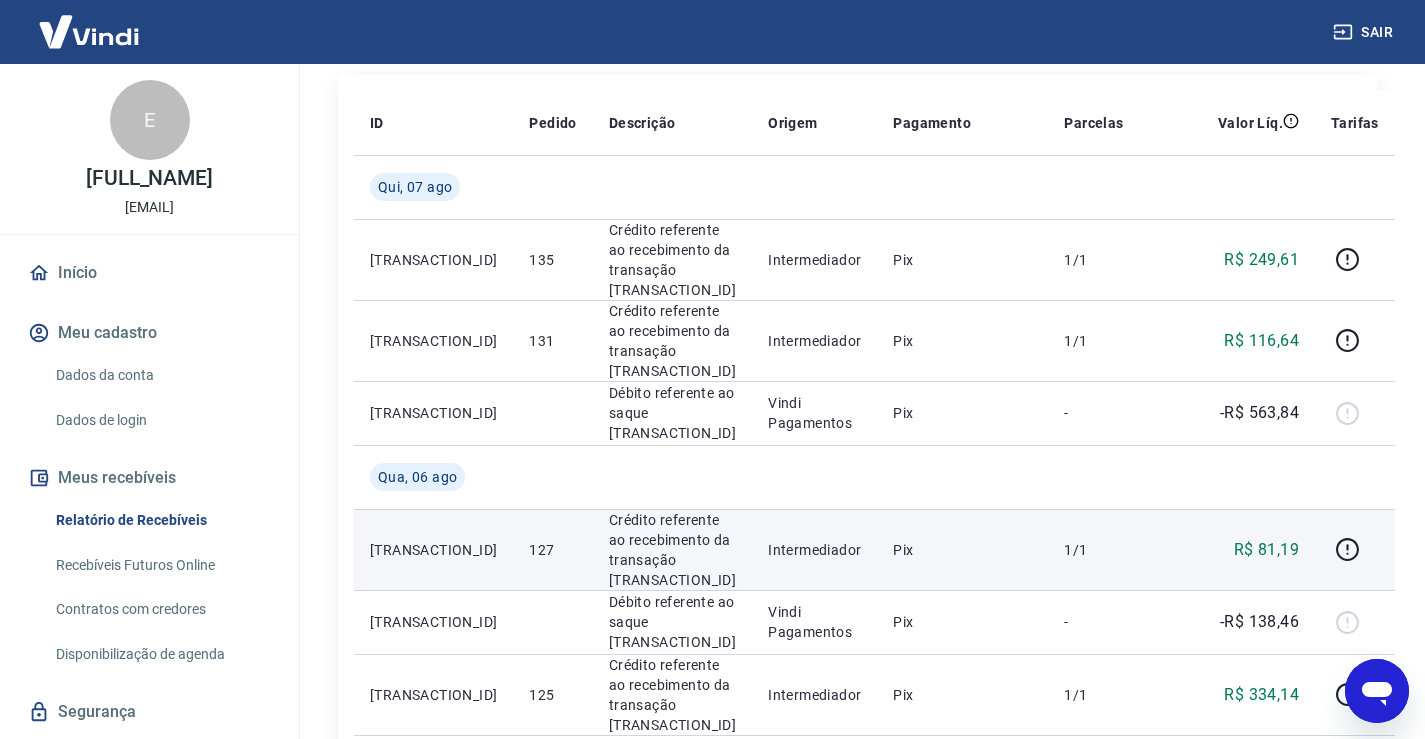 click on "[TRANSACTION_ID]" at bounding box center (433, 549) 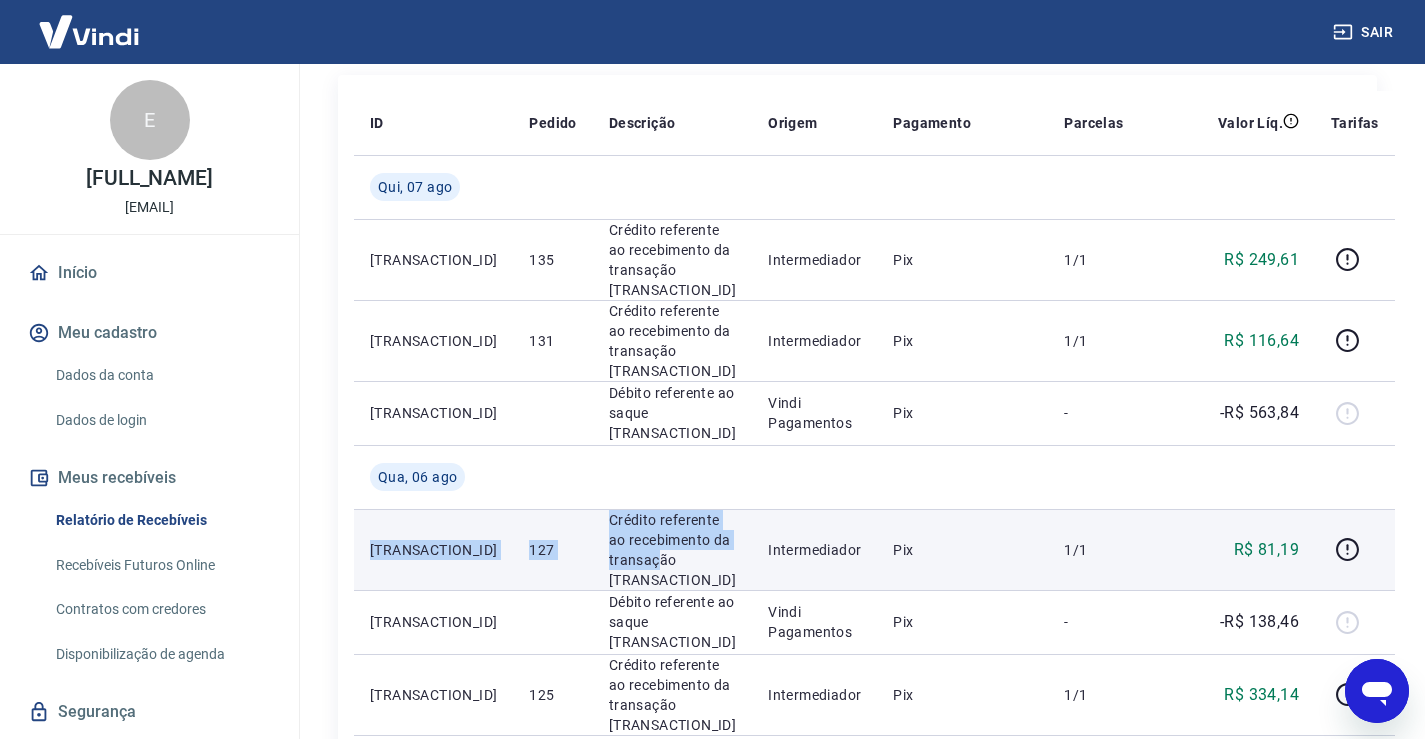 drag, startPoint x: 367, startPoint y: 517, endPoint x: 807, endPoint y: 530, distance: 440.19202 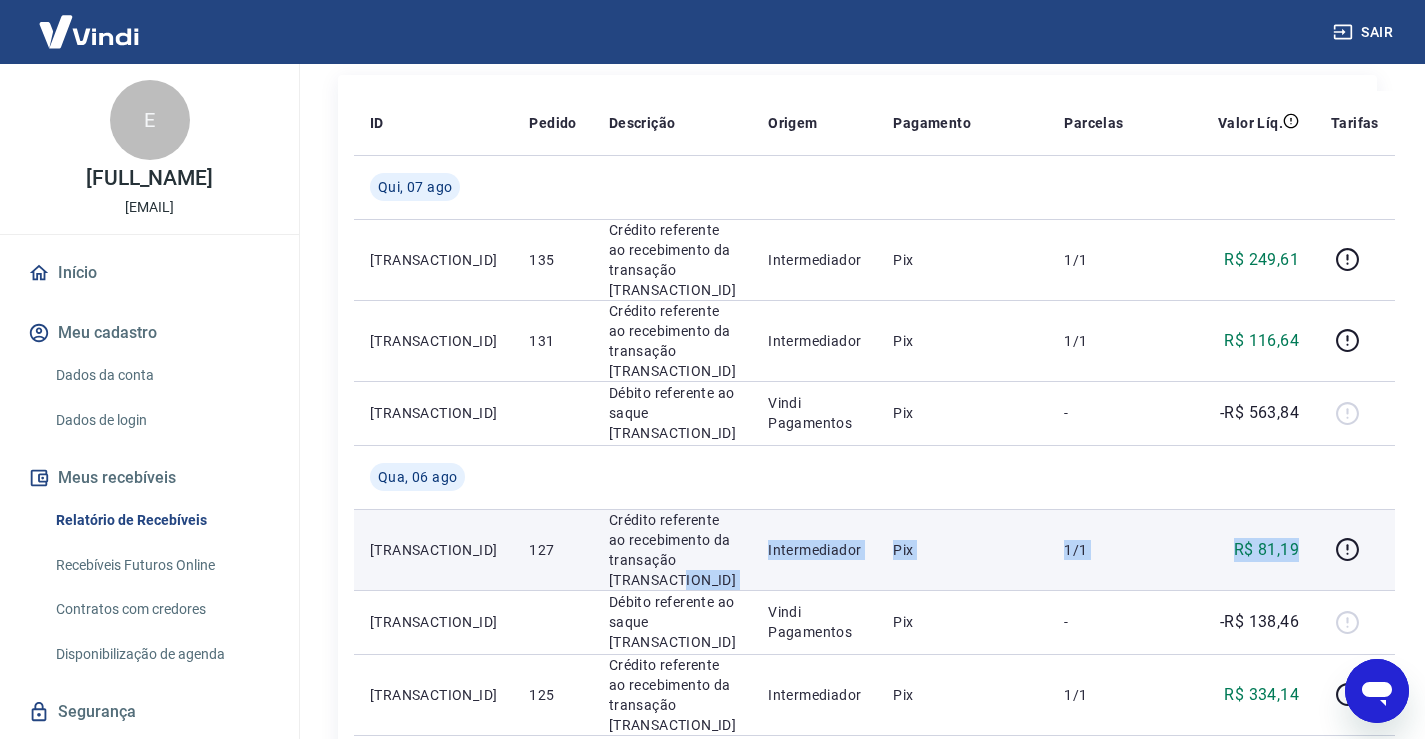 drag, startPoint x: 807, startPoint y: 530, endPoint x: 1276, endPoint y: 510, distance: 469.42624 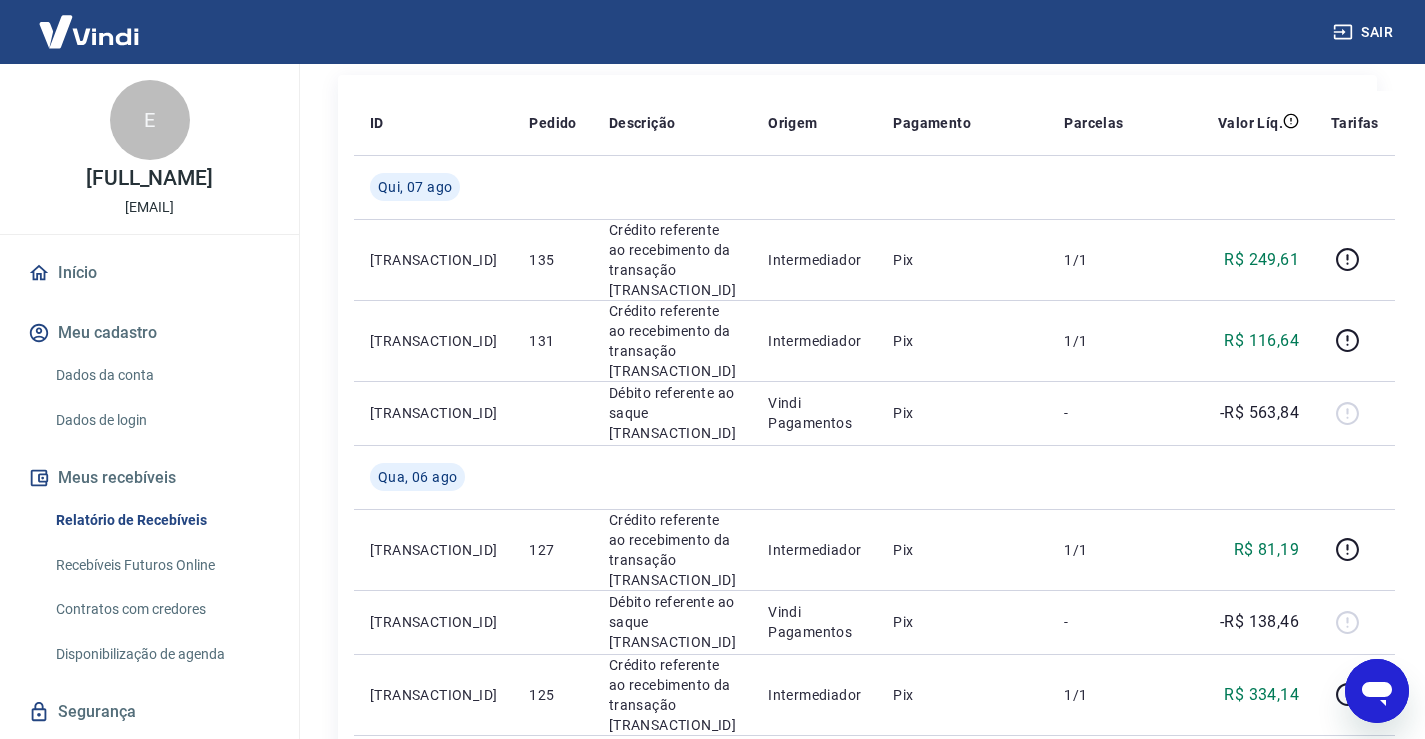 drag, startPoint x: 1355, startPoint y: 510, endPoint x: 1367, endPoint y: 514, distance: 12.649111 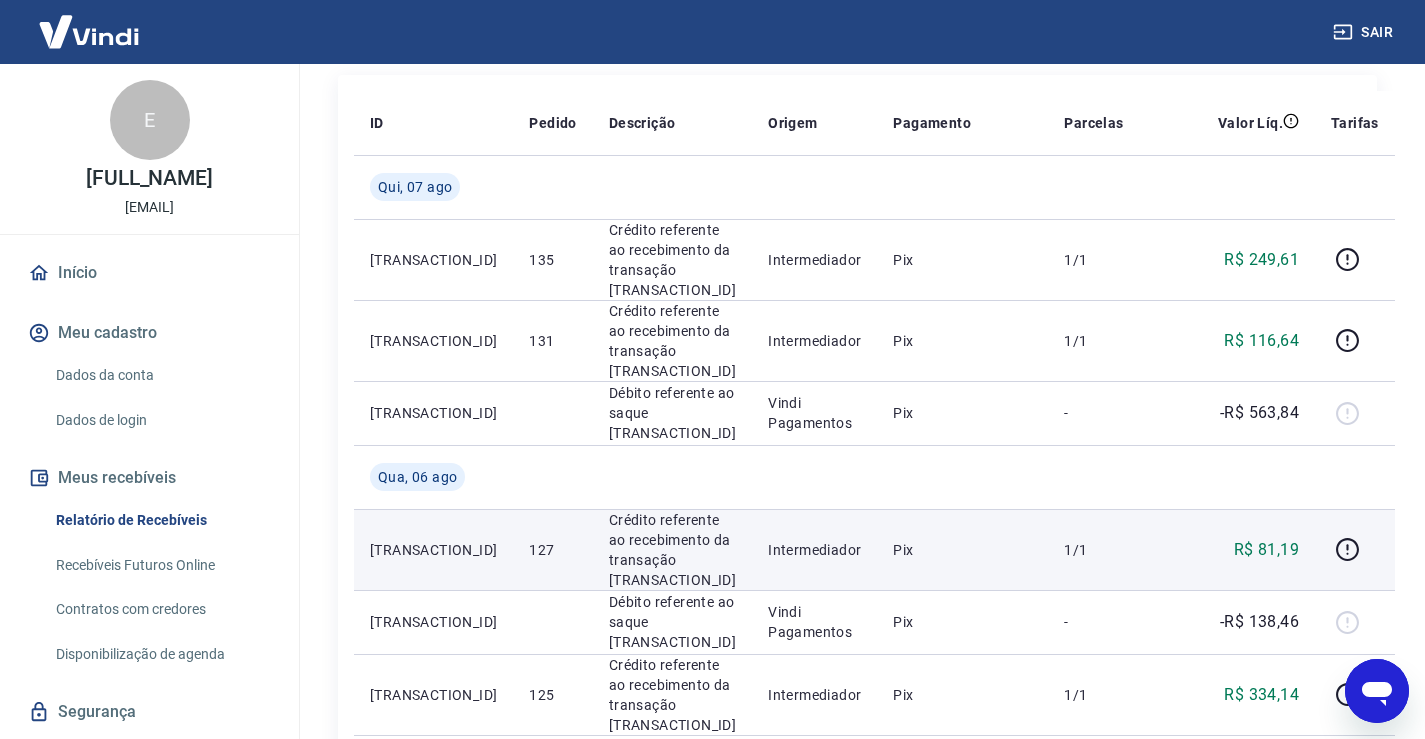 drag, startPoint x: 1166, startPoint y: 511, endPoint x: 1082, endPoint y: 504, distance: 84.29116 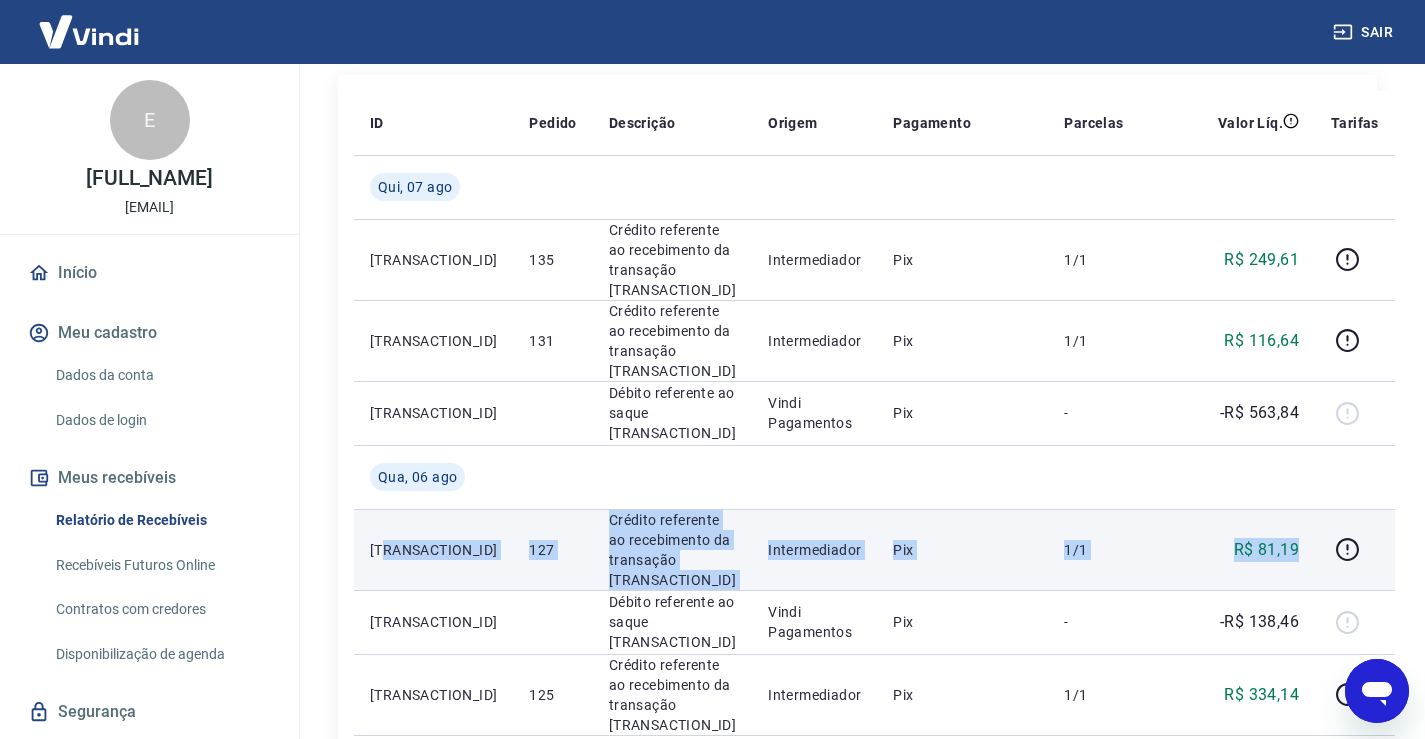 drag, startPoint x: 385, startPoint y: 505, endPoint x: 1266, endPoint y: 514, distance: 881.04596 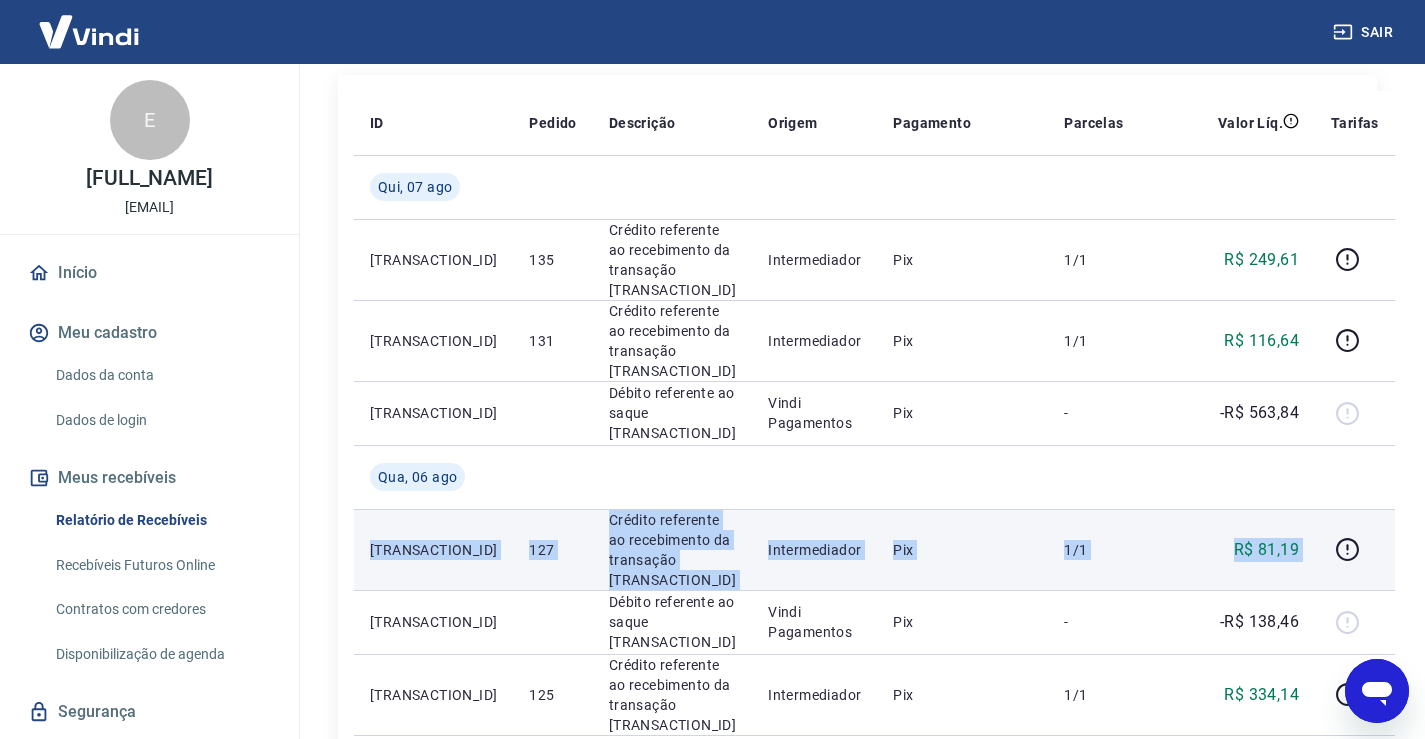 drag, startPoint x: 368, startPoint y: 513, endPoint x: 1285, endPoint y: 504, distance: 917.0442 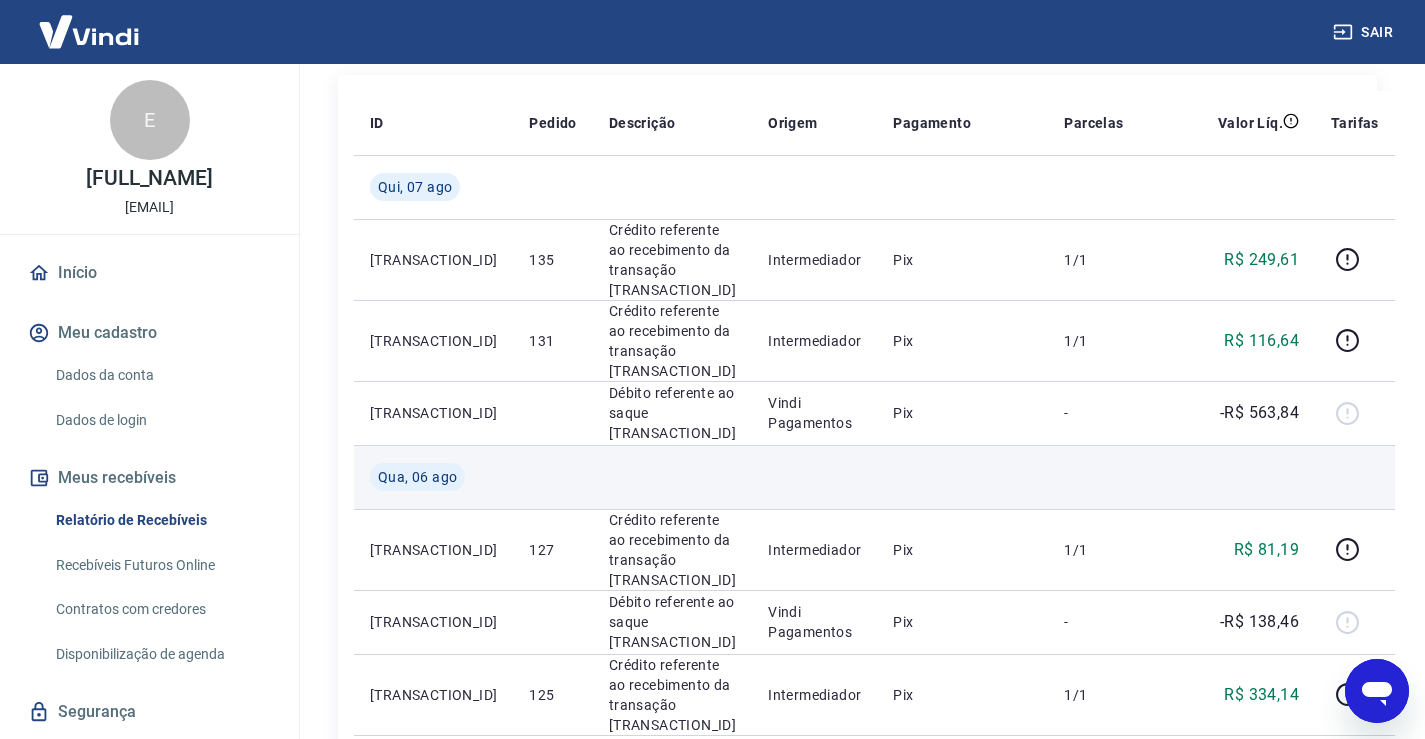 click at bounding box center [1227, 477] 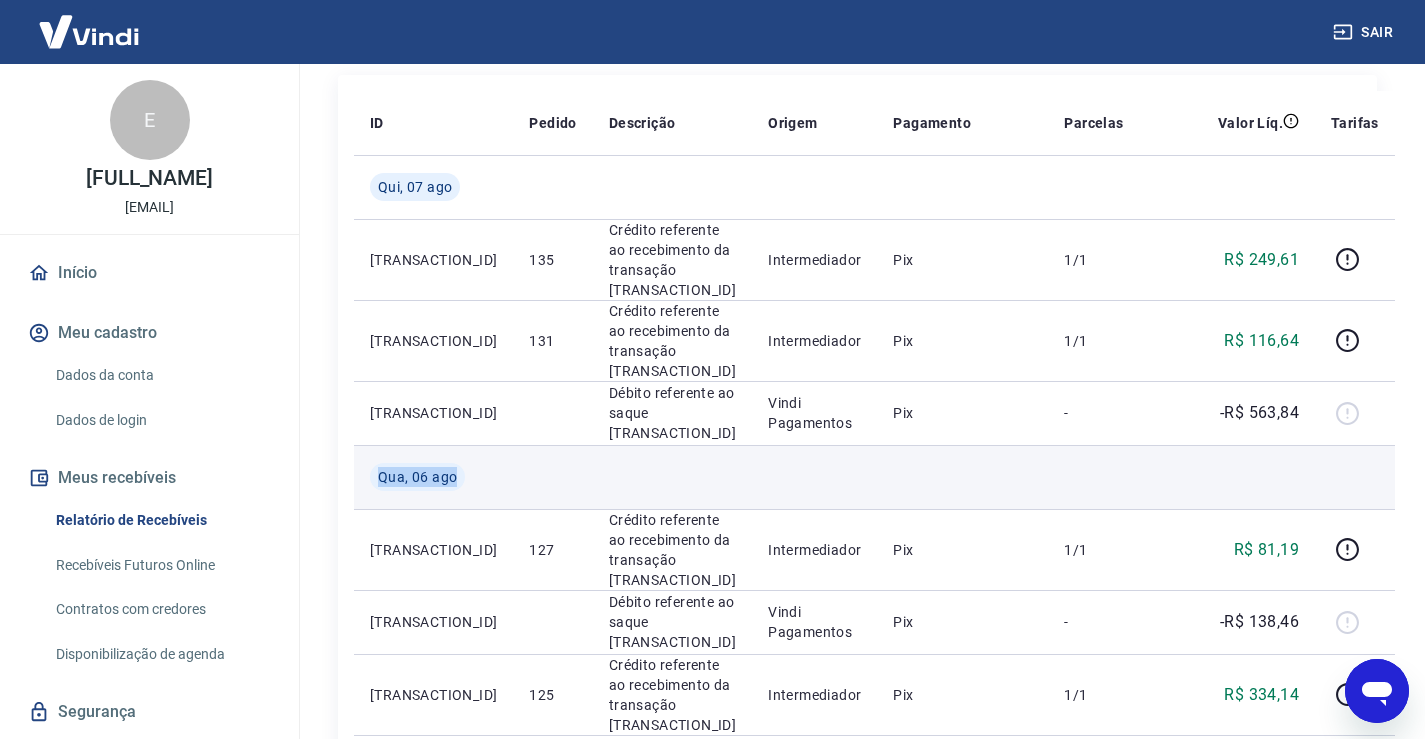 drag, startPoint x: 366, startPoint y: 440, endPoint x: 665, endPoint y: 440, distance: 299 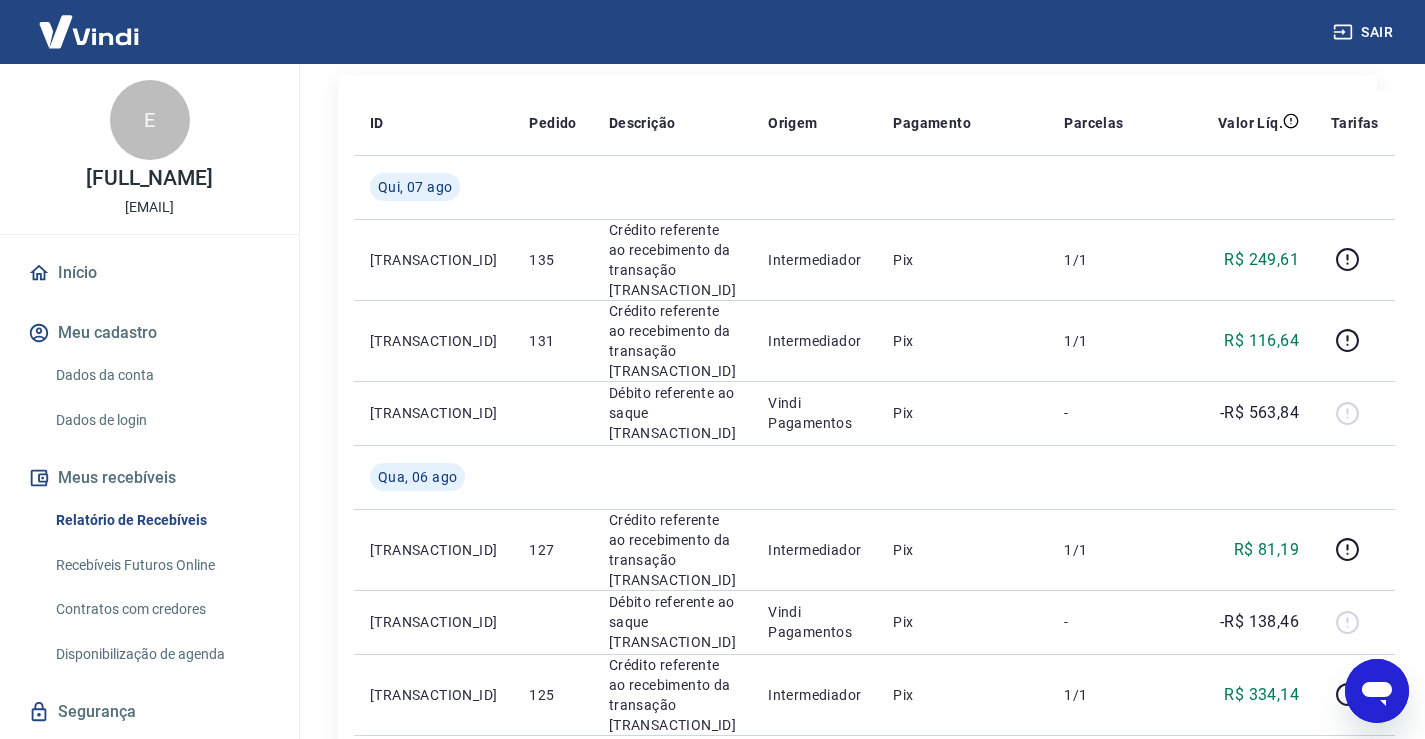 click on "ID Pedido Descrição Origem Pagamento Parcelas Valor Líq. Tarifas Qui, 07 ago [TRANSACTION_ID] 135 Crédito referente ao recebimento da transação [TRANSACTION_ID] Intermediador Pix 1/1 R$ 249,61 [TRANSACTION_ID] 131 Crédito referente ao recebimento da transação [TRANSACTION_ID] Intermediador Pix 1/1 R$ 116,64 [TRANSACTION_ID] Débito referente ao saque [TRANSACTION_ID] Vindi Pagamentos Pix - -R$ 563,84 Qua, 06 ago [TRANSACTION_ID] 127 Crédito referente ao recebimento da transação [TRANSACTION_ID] Intermediador Pix 1/1 R$ 81,19 [TRANSACTION_ID] Débito referente ao saque [TRANSACTION_ID] Vindi Pagamentos Pix - -R$ 138,46 [TRANSACTION_ID] 125 Crédito referente ao recebimento da transação [TRANSACTION_ID] Intermediador Pix 1/1 R$ 334,14 [TRANSACTION_ID] 123 Crédito referente ao recebimento da transação [TRANSACTION_ID] Intermediador Pix 1/1 R$ 148,51 [TRANSACTION_ID] Débito referente ao saque [TRANSACTION_ID] Vindi Pagamentos Transferência entre Contas - -R$ 93,00 [TRANSACTION_ID] Débito referente ao saque [TRANSACTION_ID] Vindi Pagamentos Pix - -R$ 89,60 [TRANSACTION_ID] 117 Intermediador Pix 1/1 R$ 138,46 [TRANSACTION_ID] 115 Pix 1/1" at bounding box center (857, 1982) 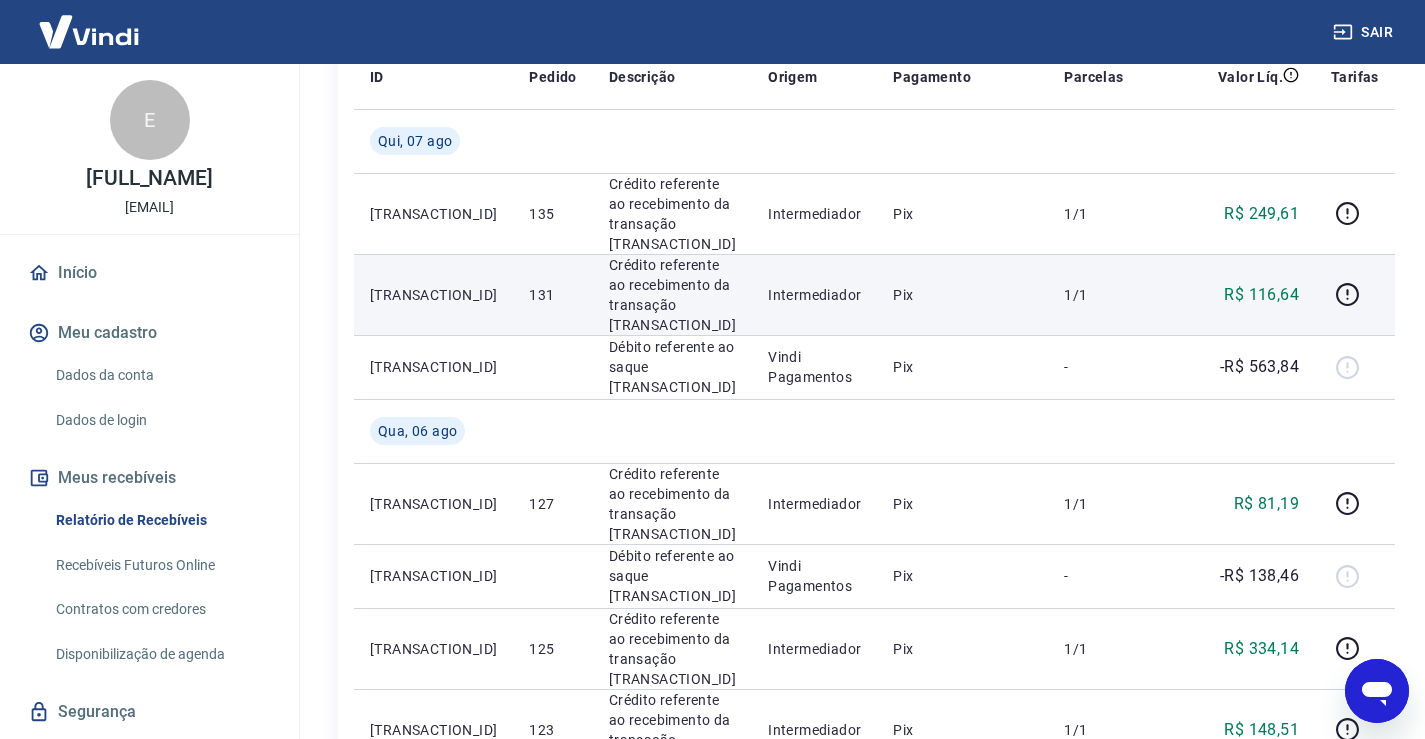 scroll, scrollTop: 400, scrollLeft: 0, axis: vertical 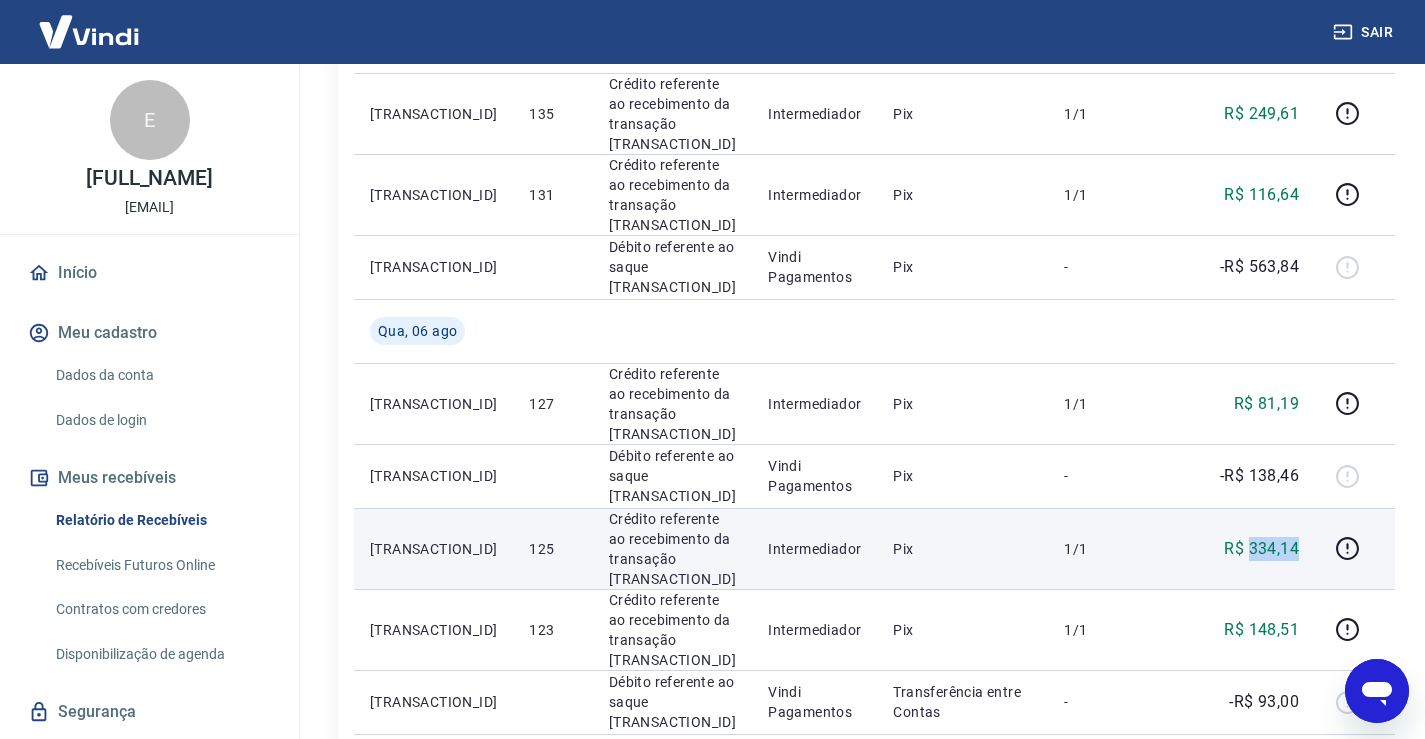 drag, startPoint x: 1277, startPoint y: 488, endPoint x: 1220, endPoint y: 500, distance: 58.249462 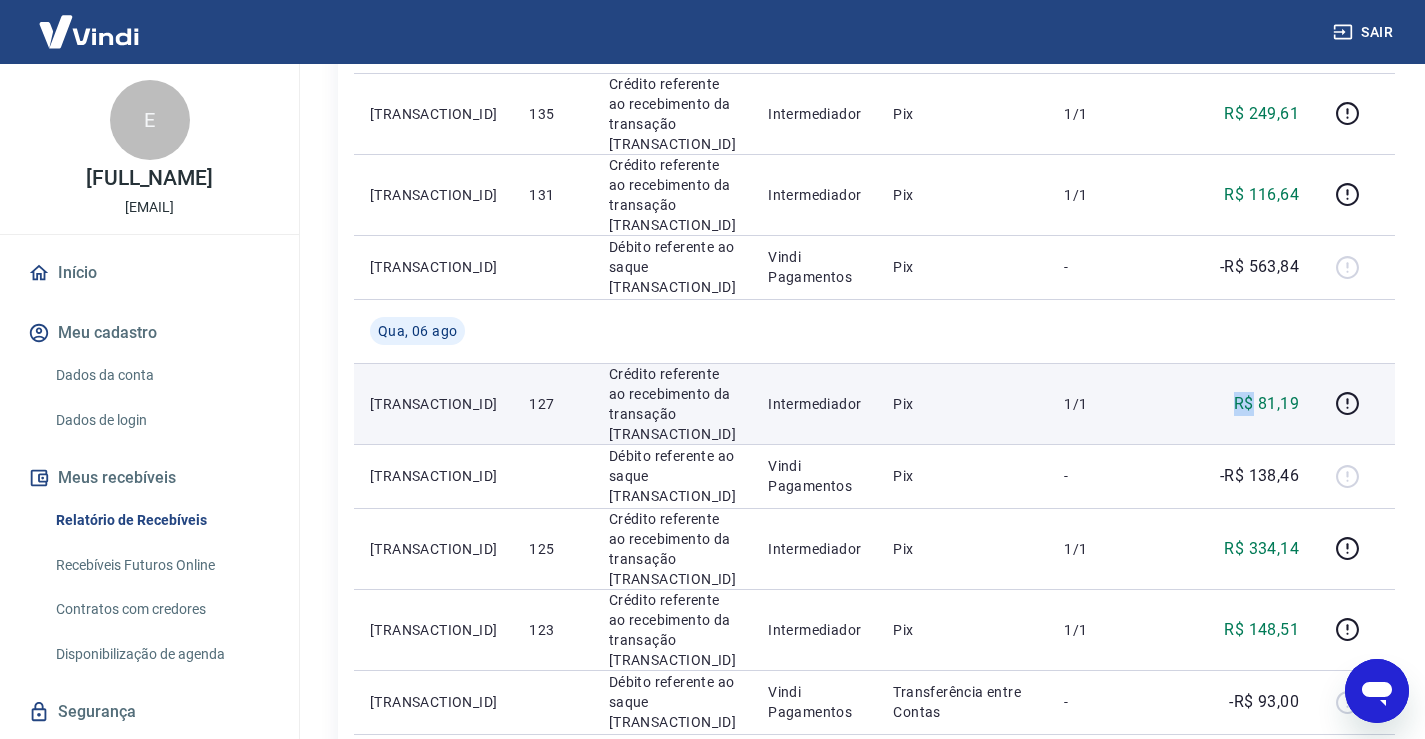 drag, startPoint x: 1196, startPoint y: 357, endPoint x: 1218, endPoint y: 365, distance: 23.409399 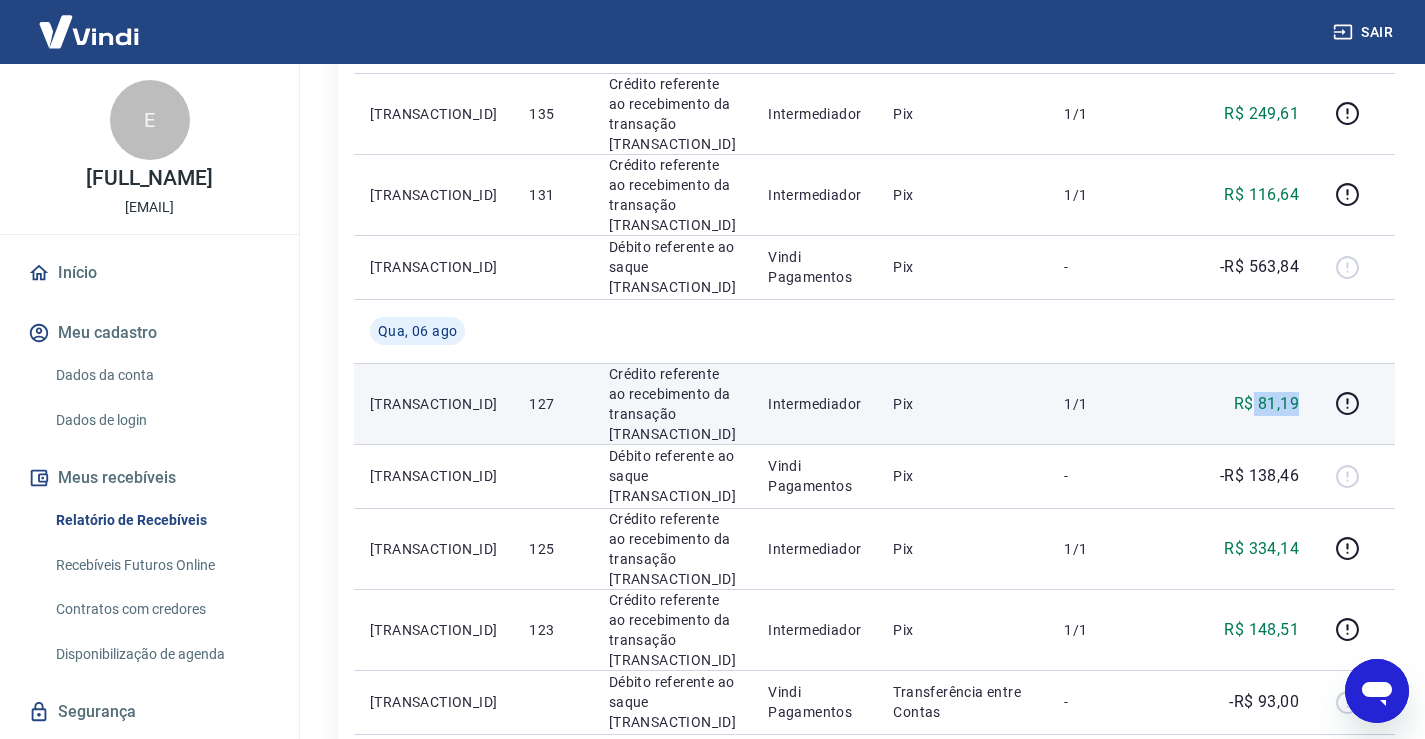 drag, startPoint x: 1222, startPoint y: 362, endPoint x: 1262, endPoint y: 362, distance: 40 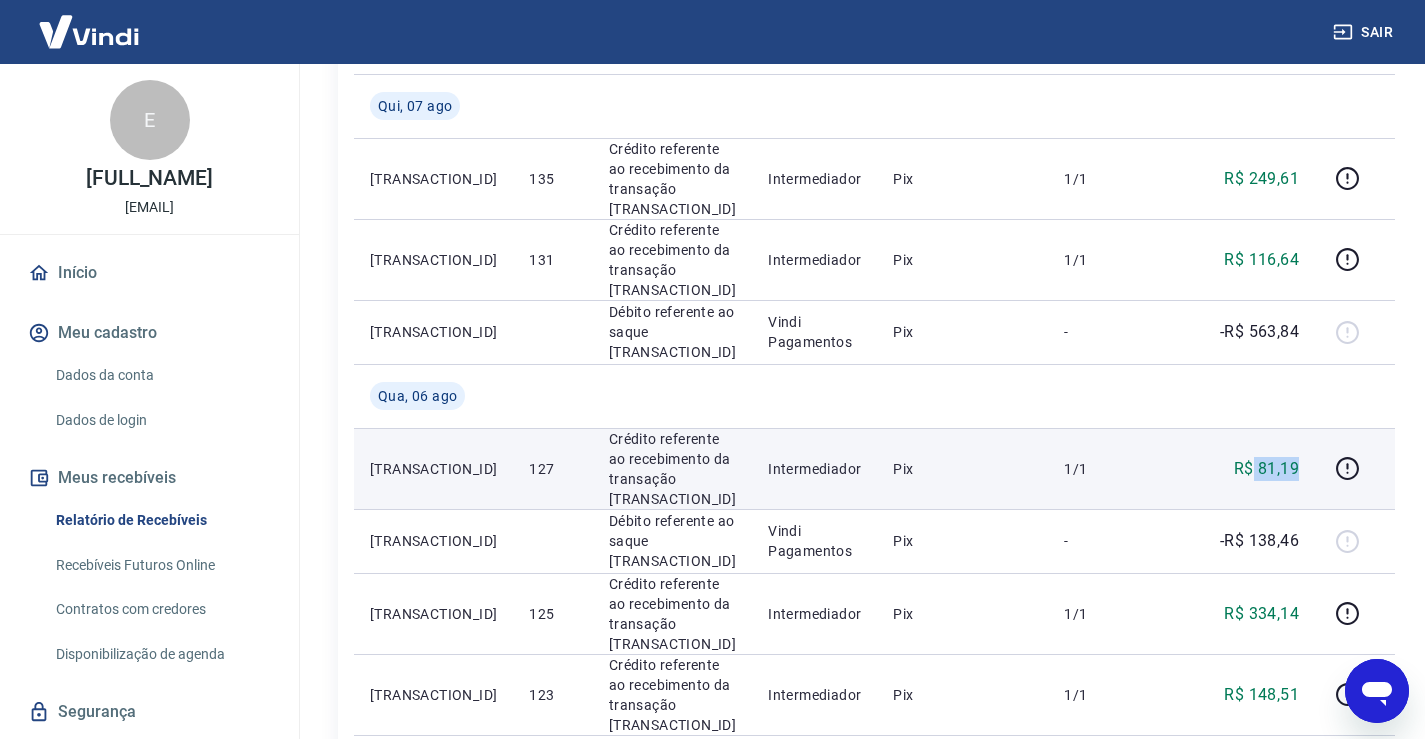 scroll, scrollTop: 300, scrollLeft: 0, axis: vertical 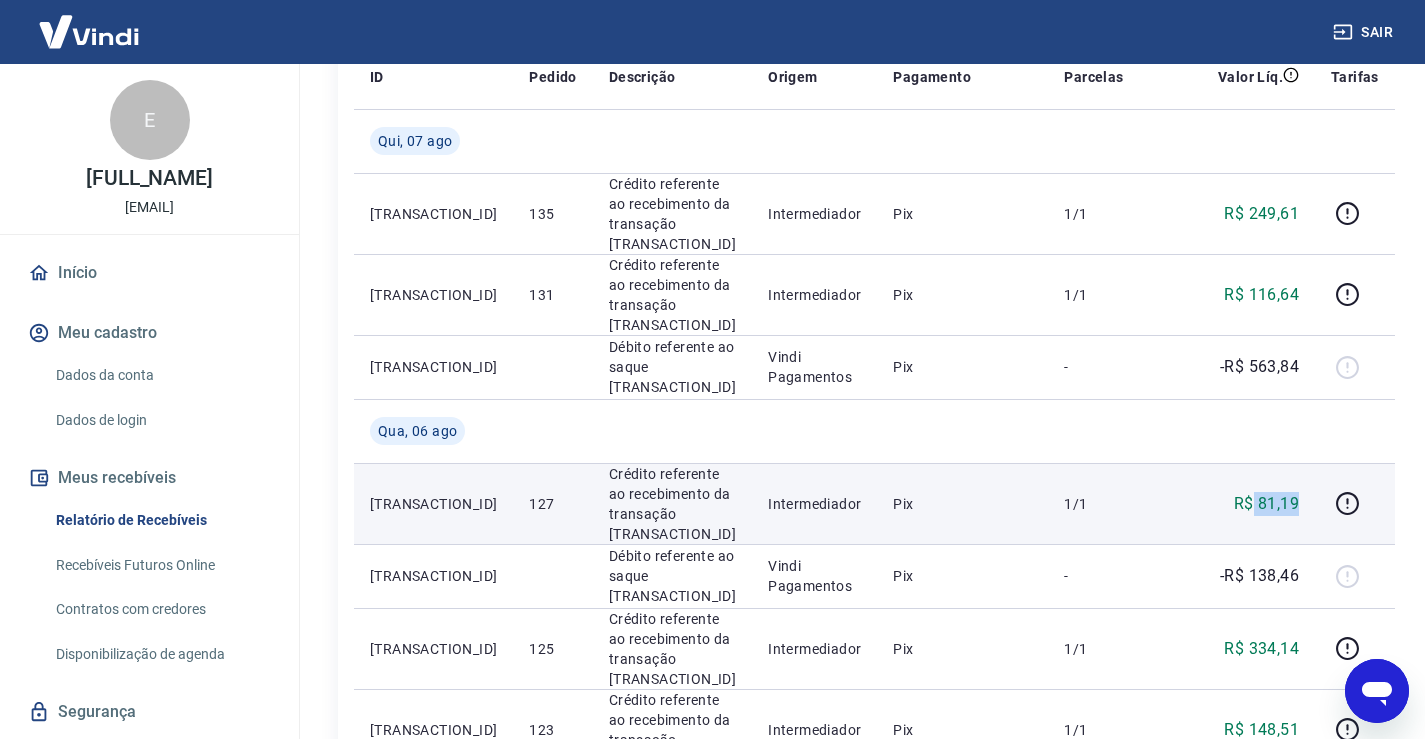 click on "R$ 81,19" at bounding box center (1227, 503) 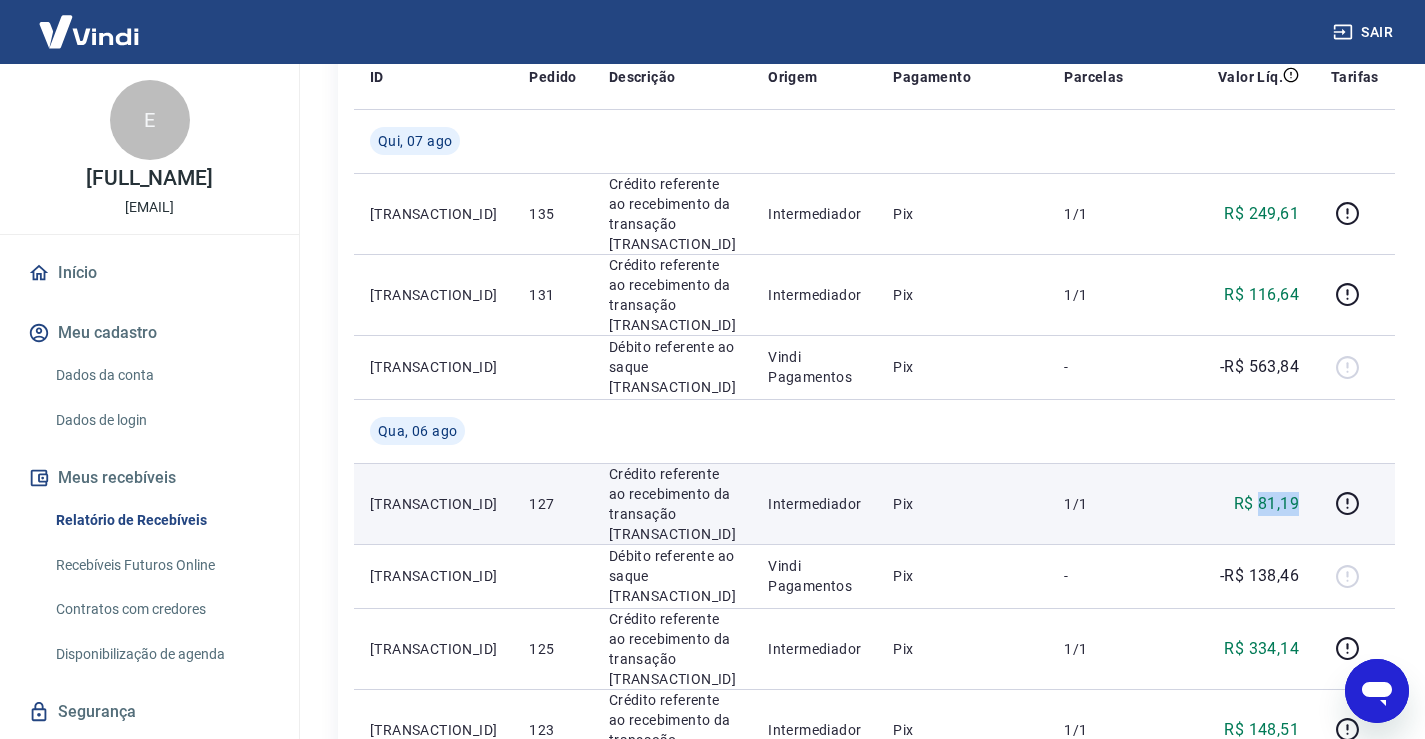 drag, startPoint x: 1255, startPoint y: 464, endPoint x: 1227, endPoint y: 468, distance: 28.284271 